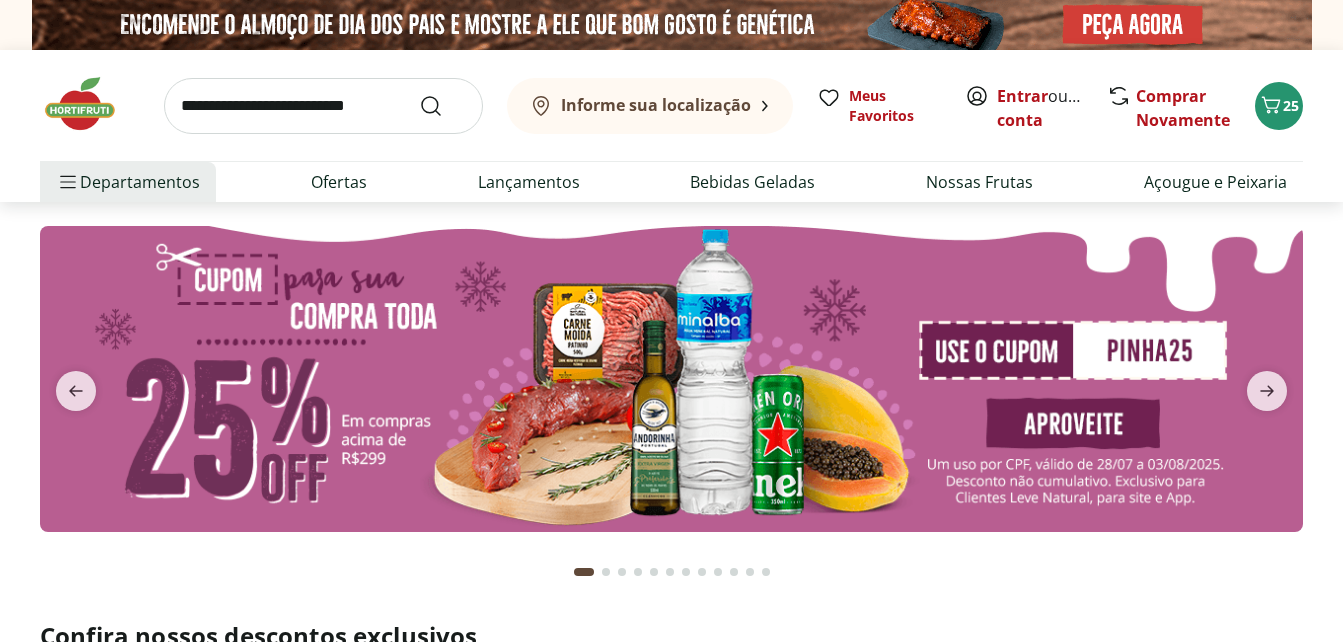 scroll, scrollTop: 0, scrollLeft: 0, axis: both 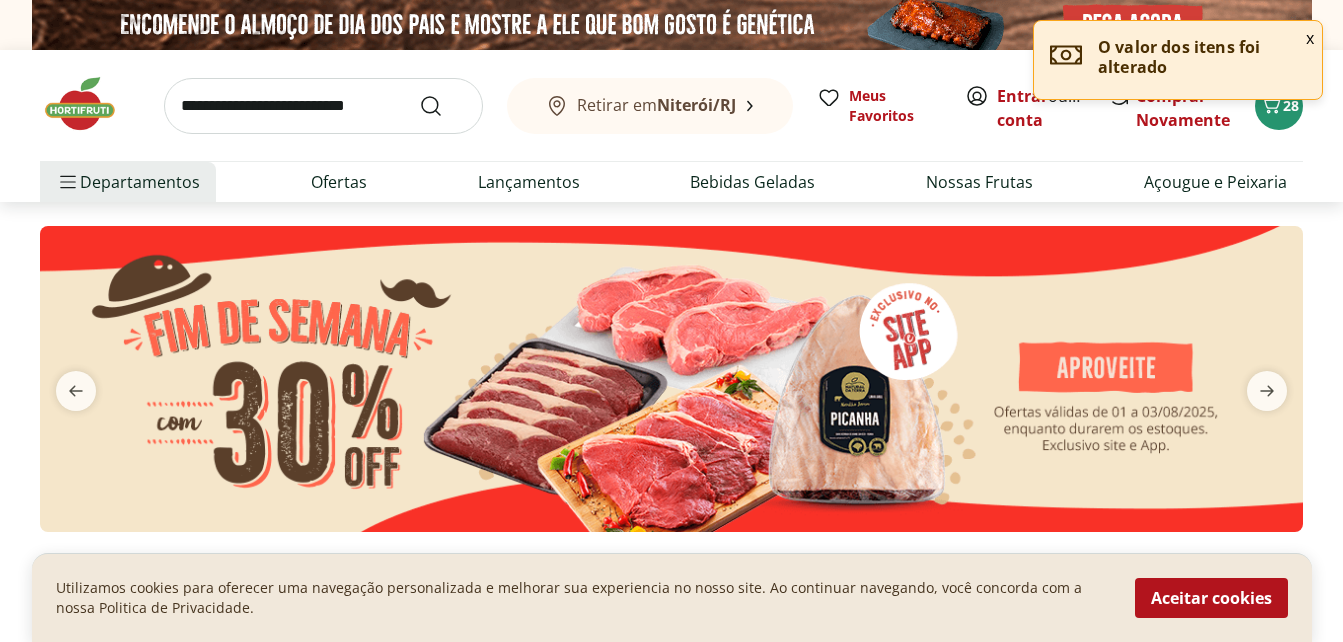 drag, startPoint x: 1234, startPoint y: 600, endPoint x: 1236, endPoint y: 590, distance: 10.198039 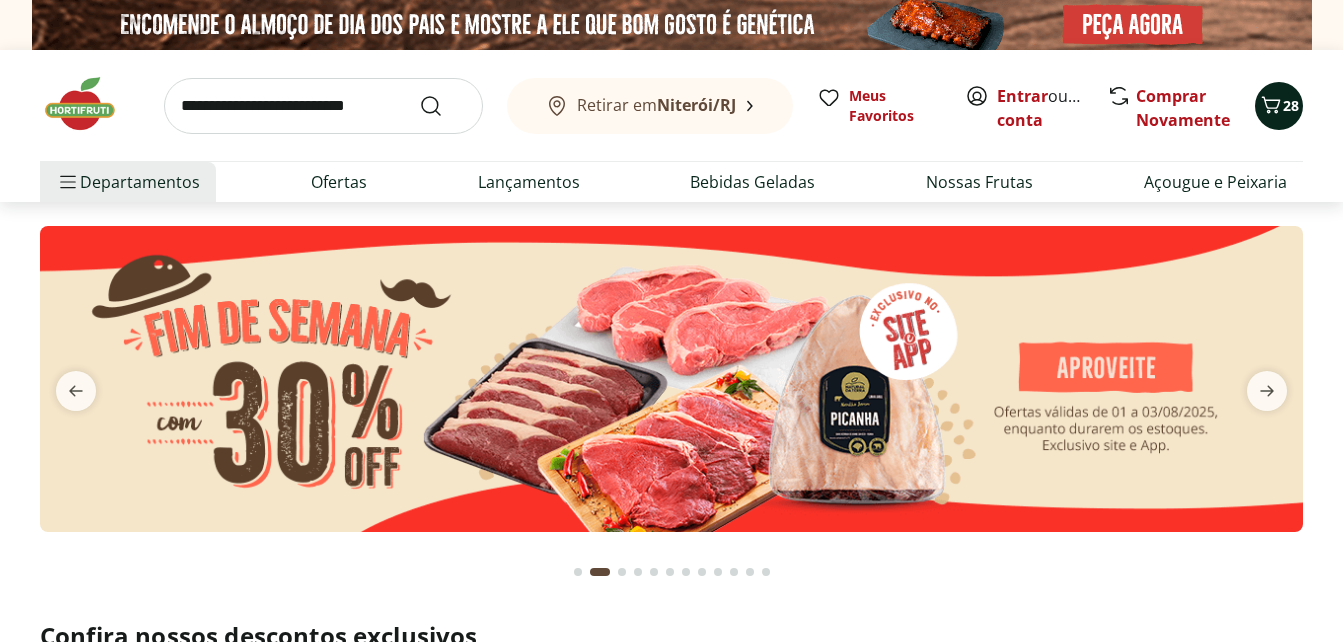 click 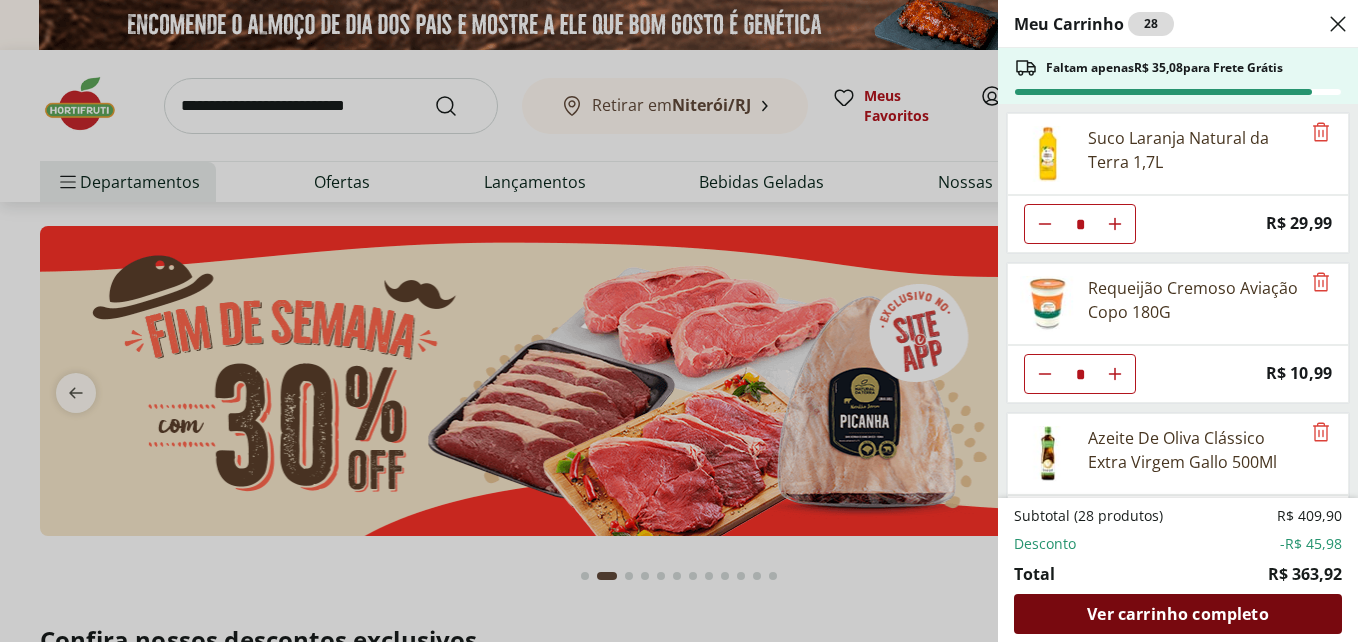 click on "Ver carrinho completo" at bounding box center [1177, 614] 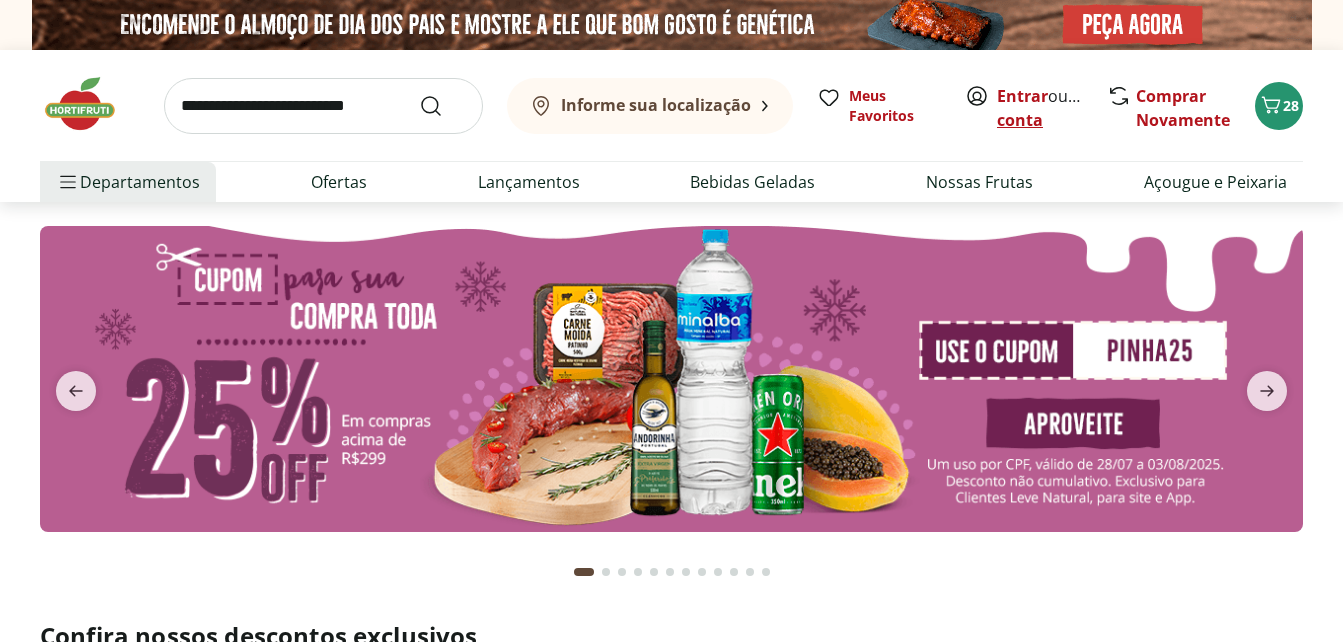 scroll, scrollTop: 0, scrollLeft: 0, axis: both 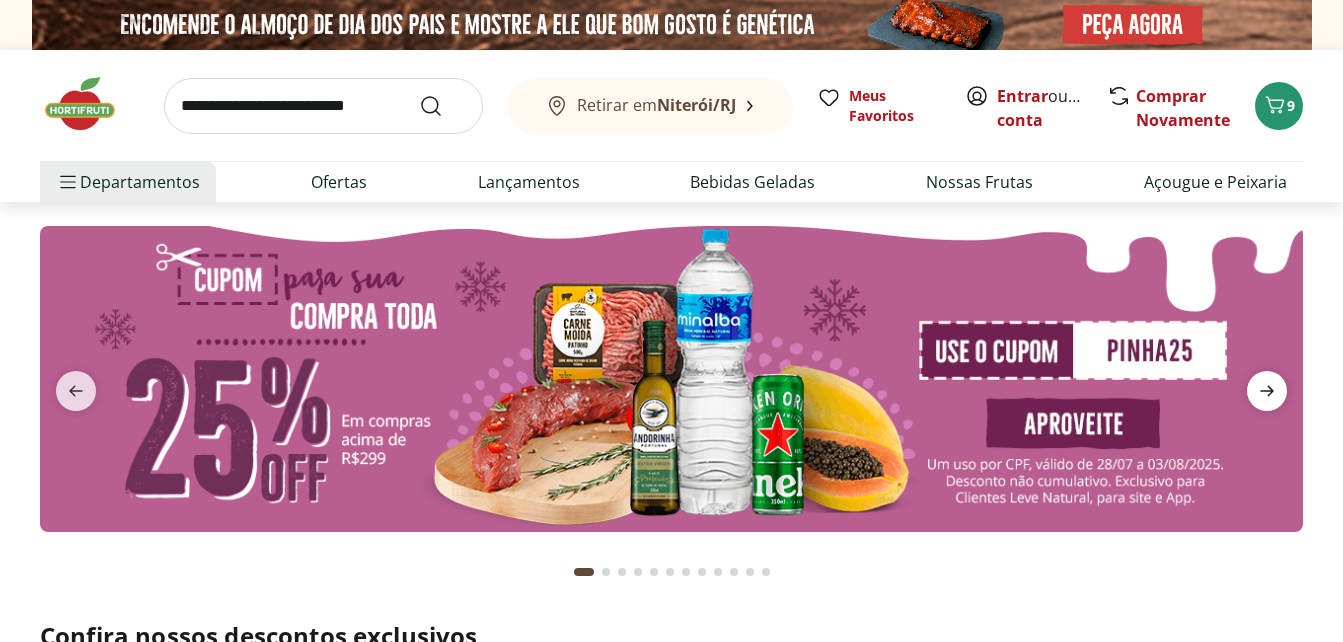 click 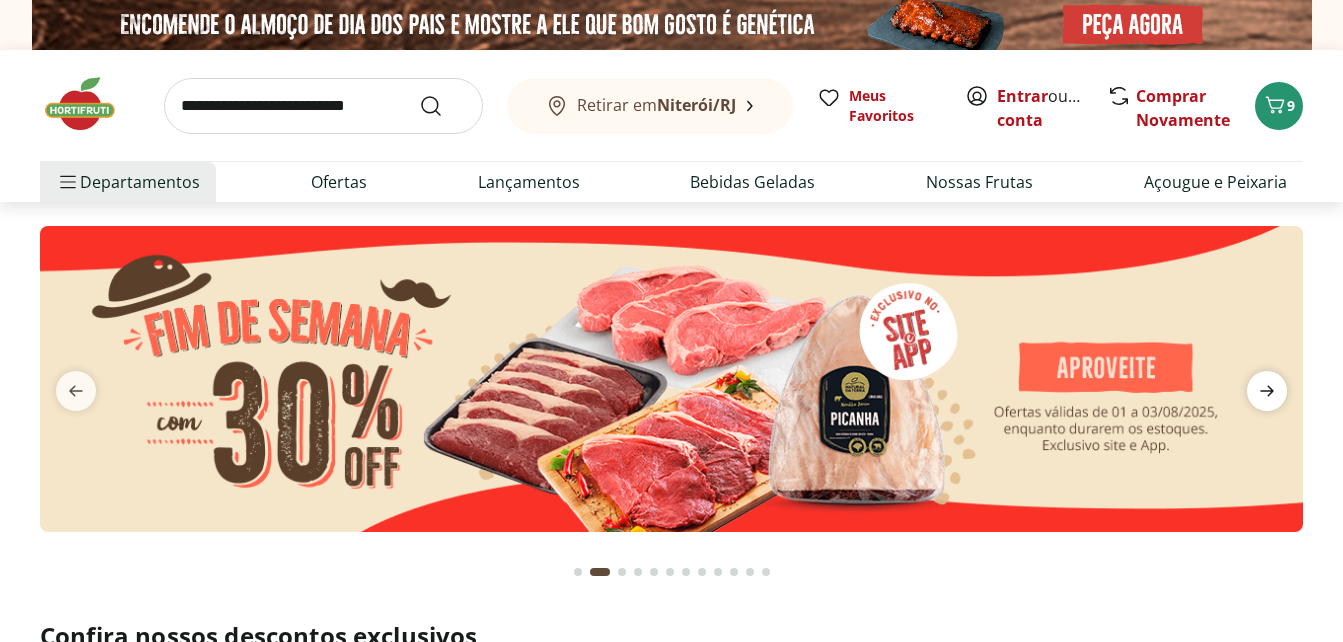click 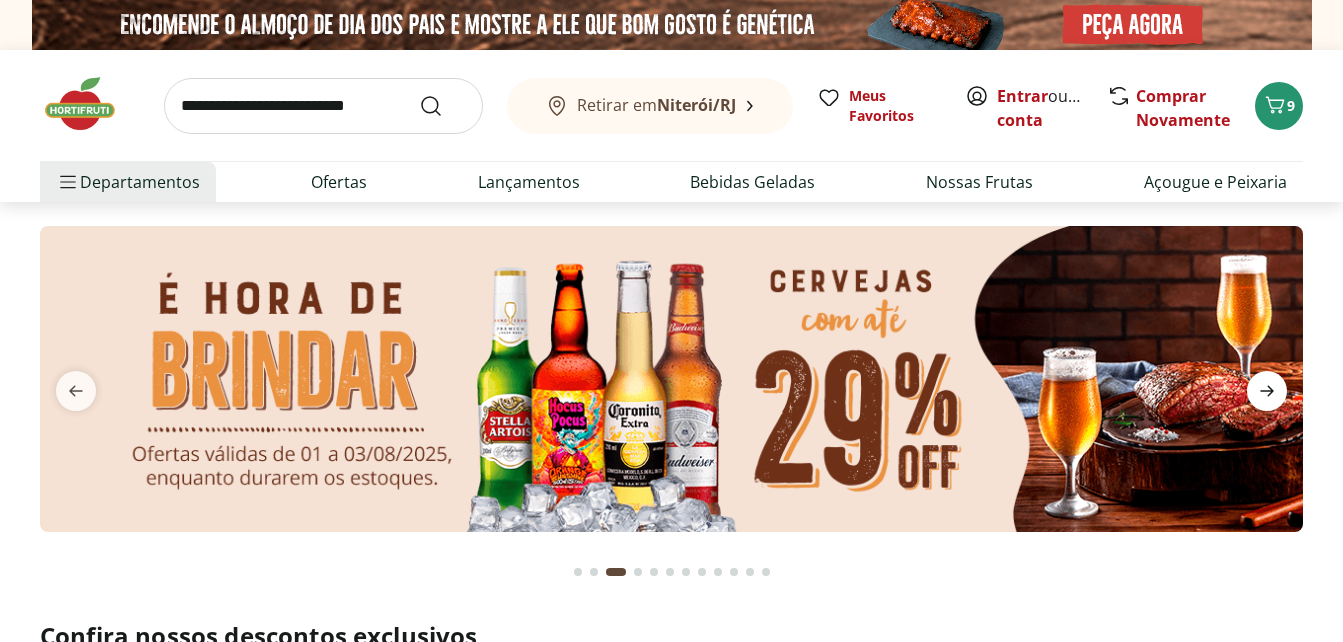 click 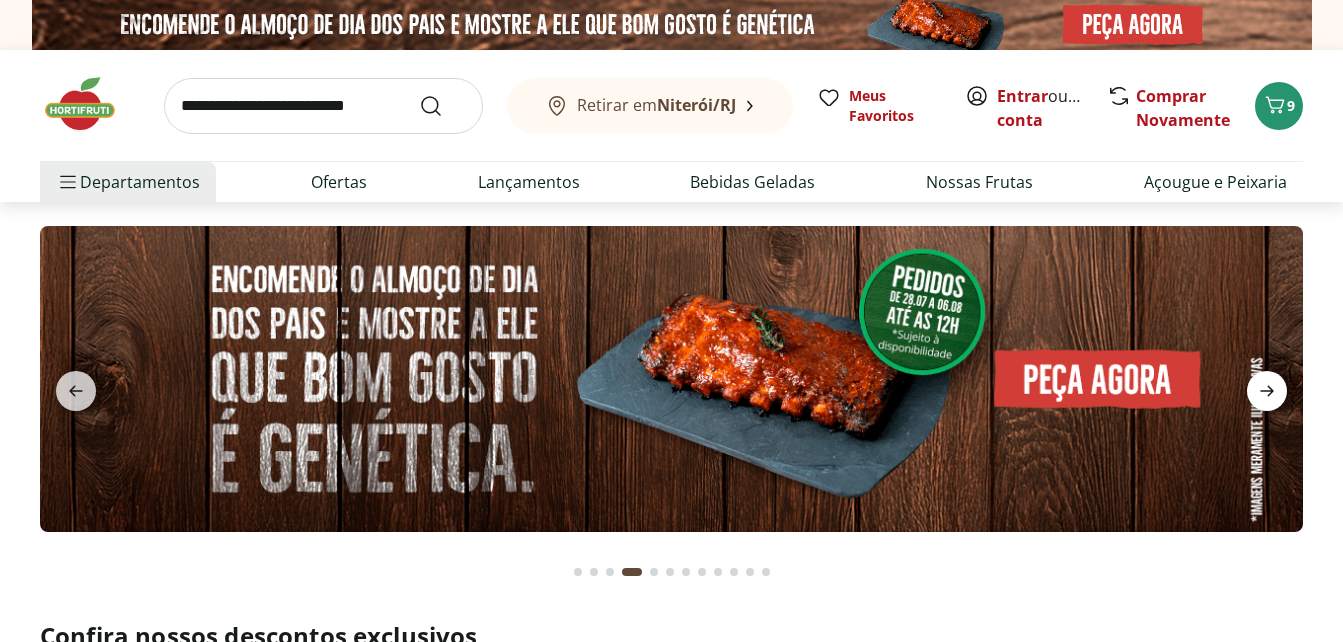 click 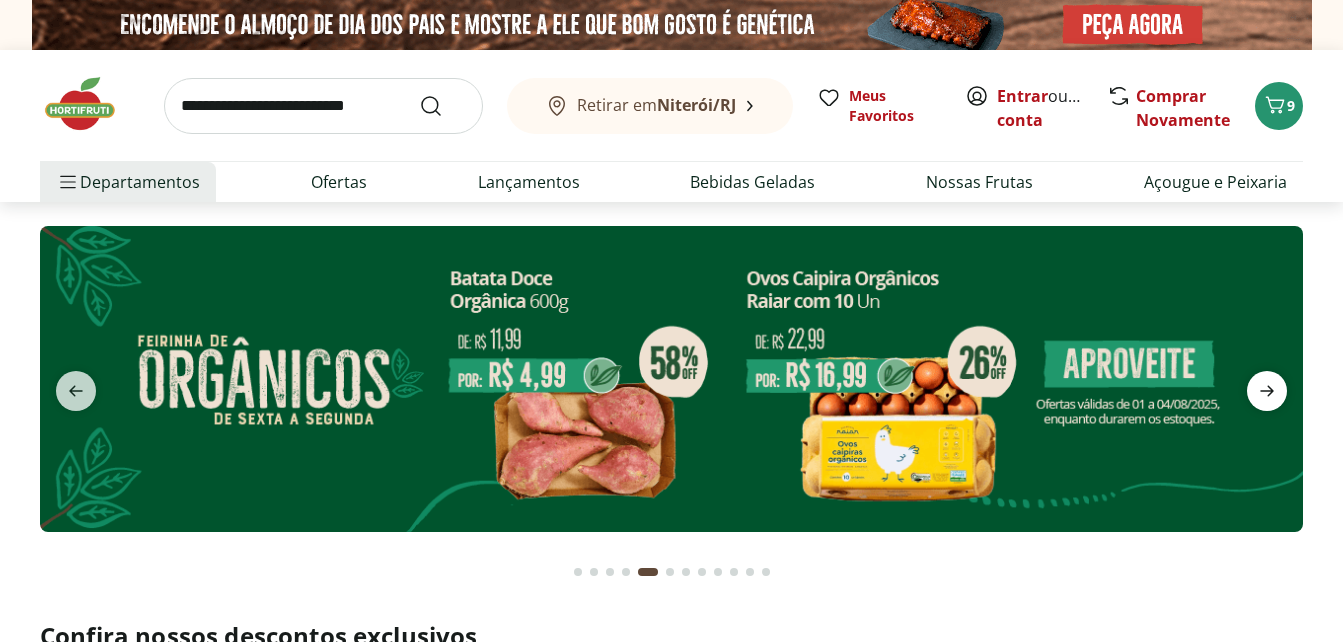 click 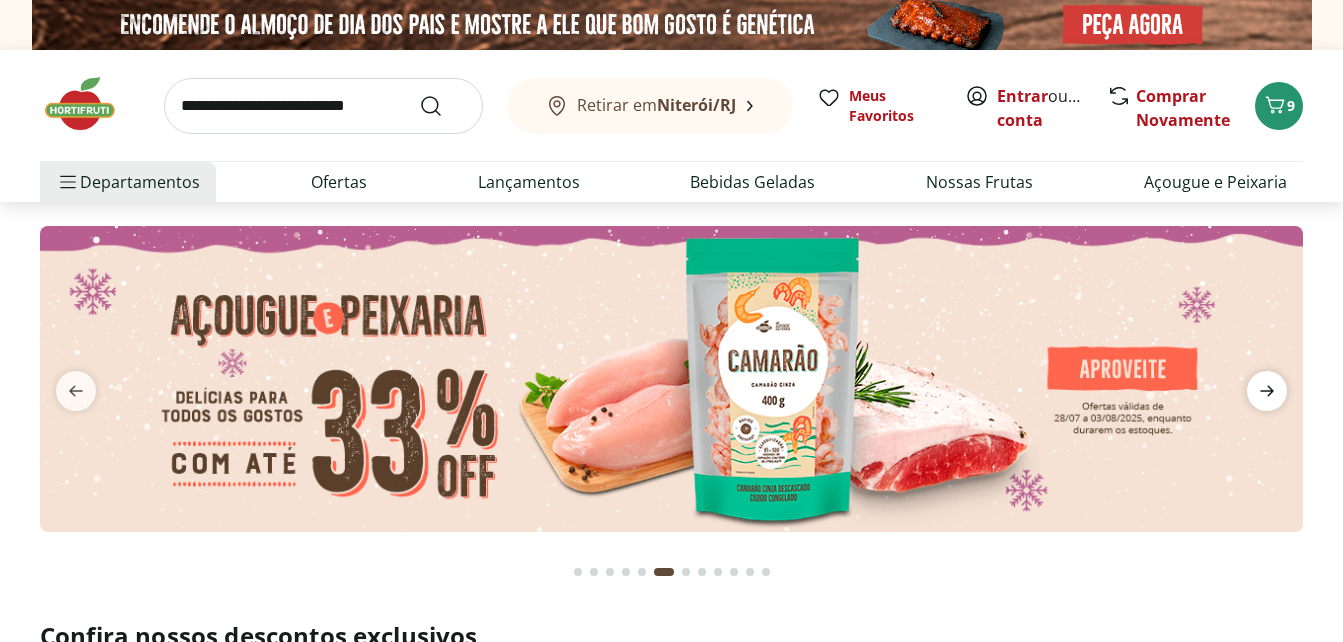 click 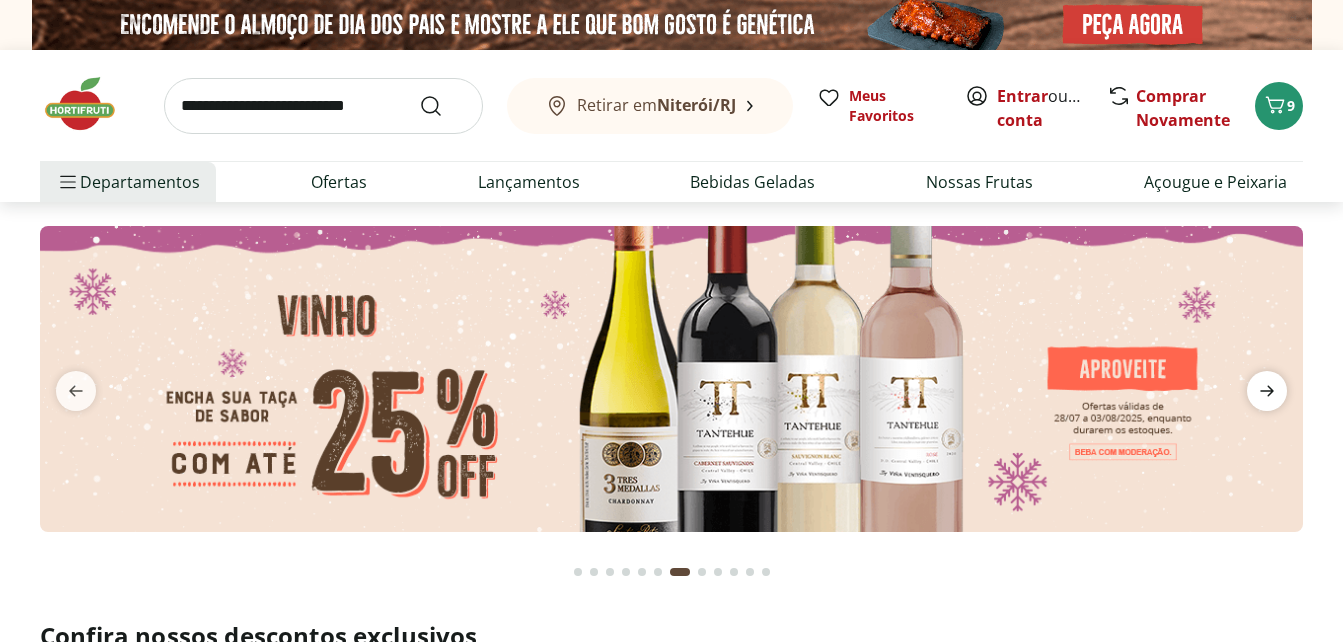 click 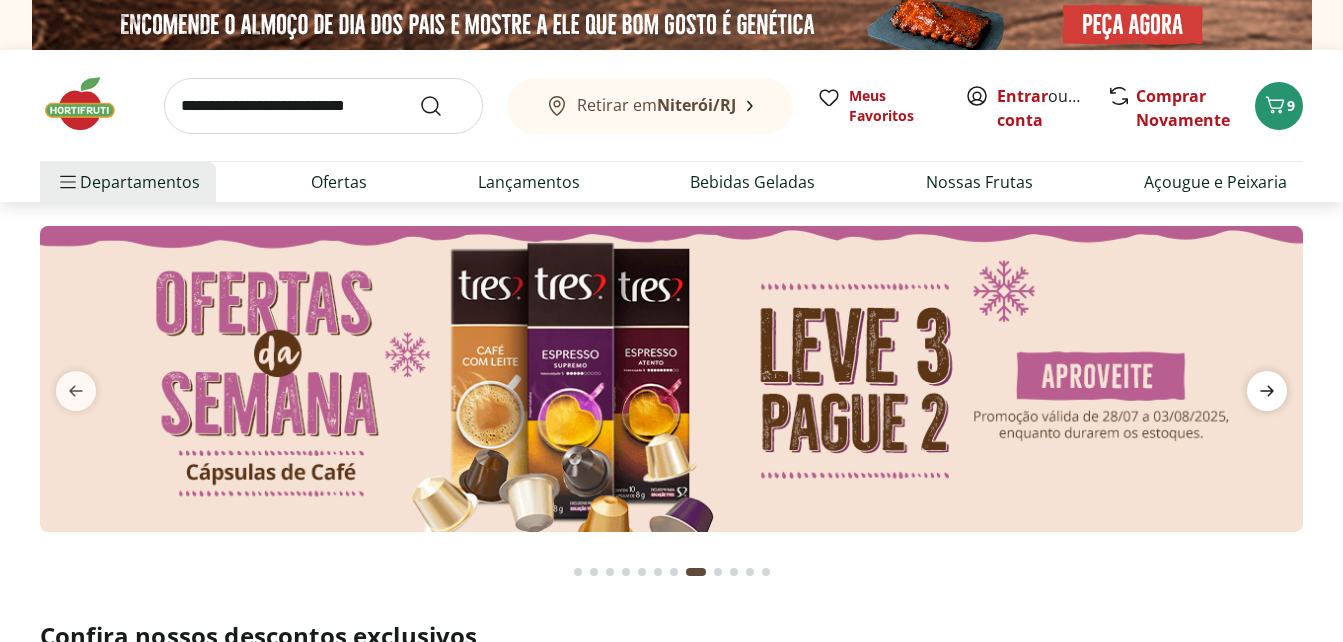 click 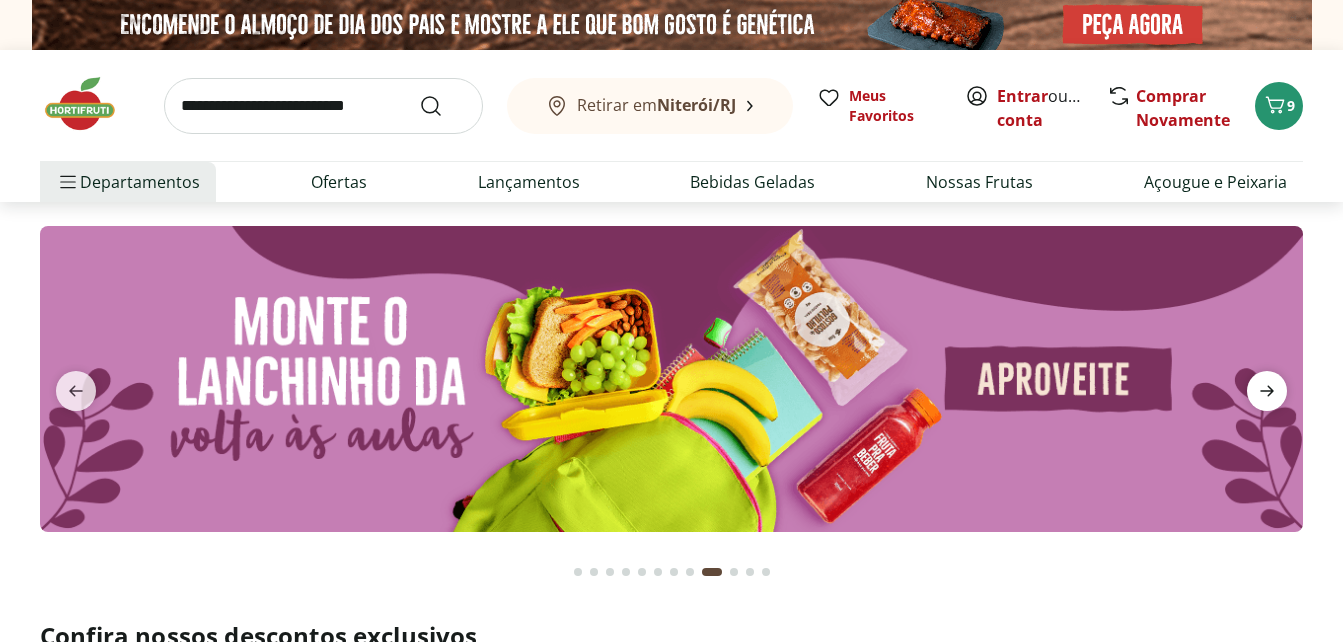 click 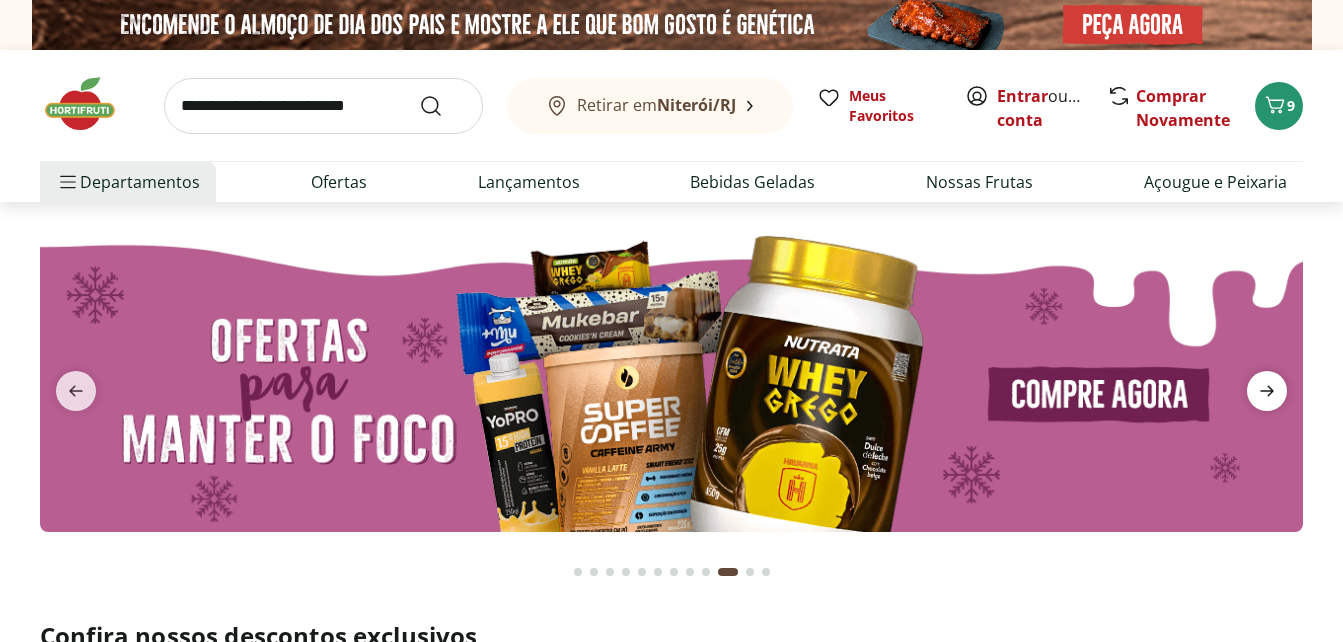 click 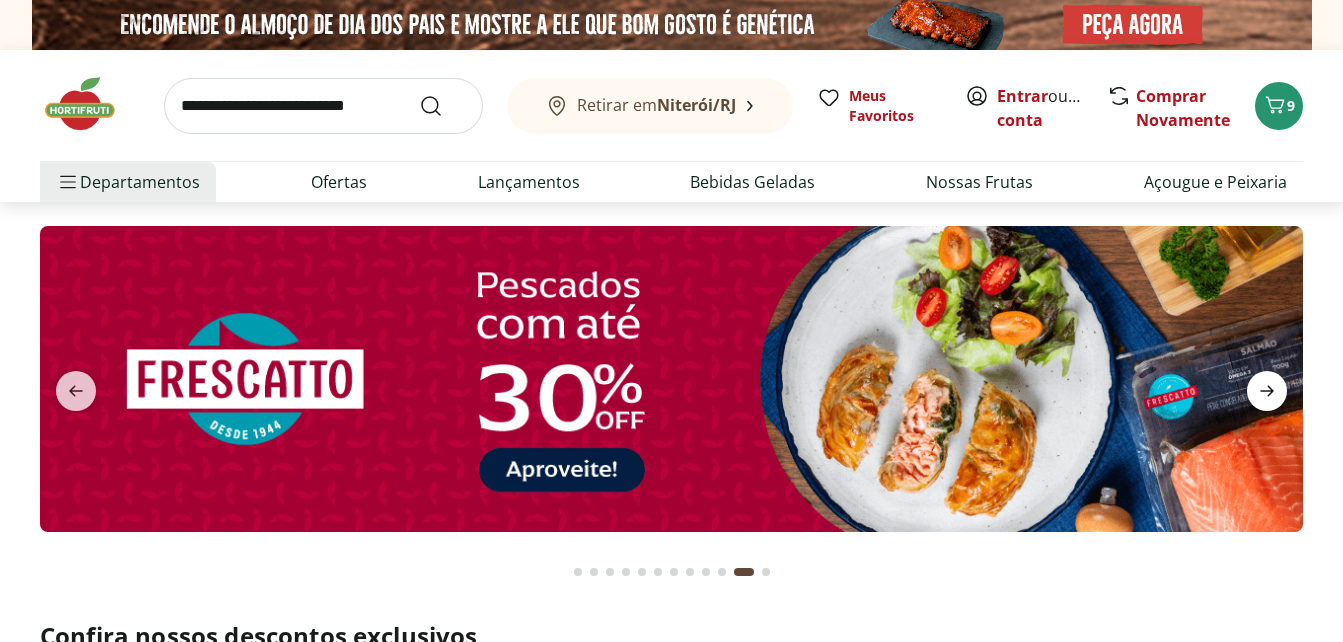click 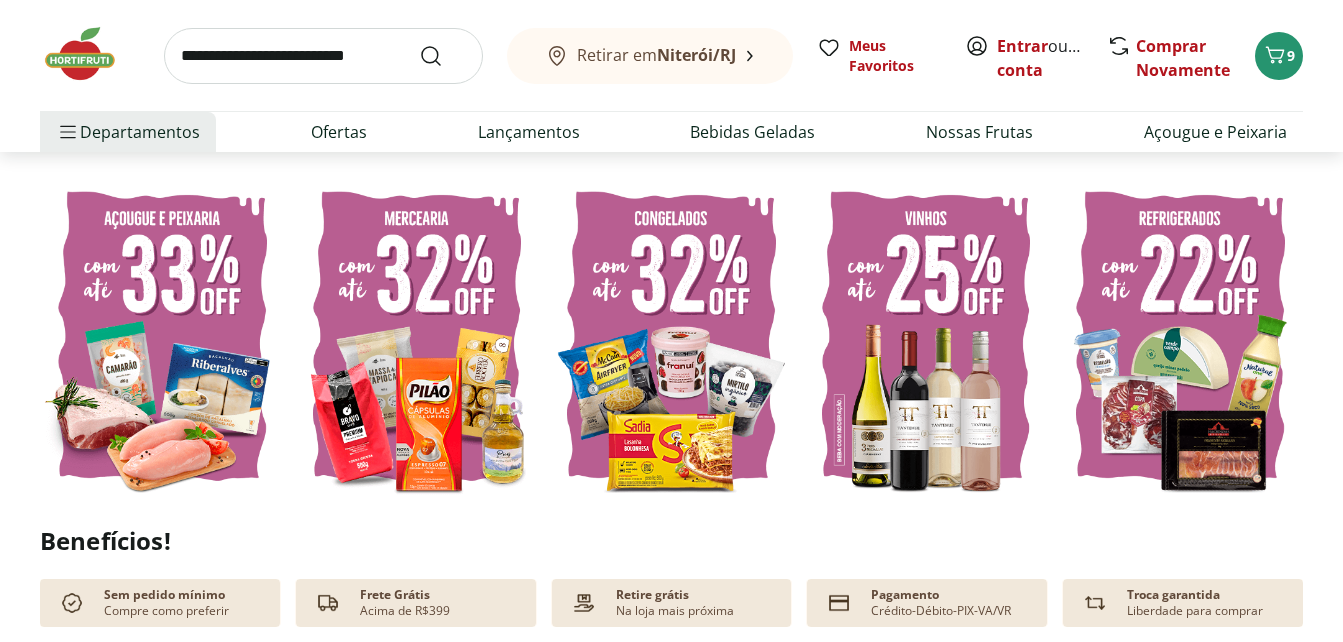 scroll, scrollTop: 400, scrollLeft: 0, axis: vertical 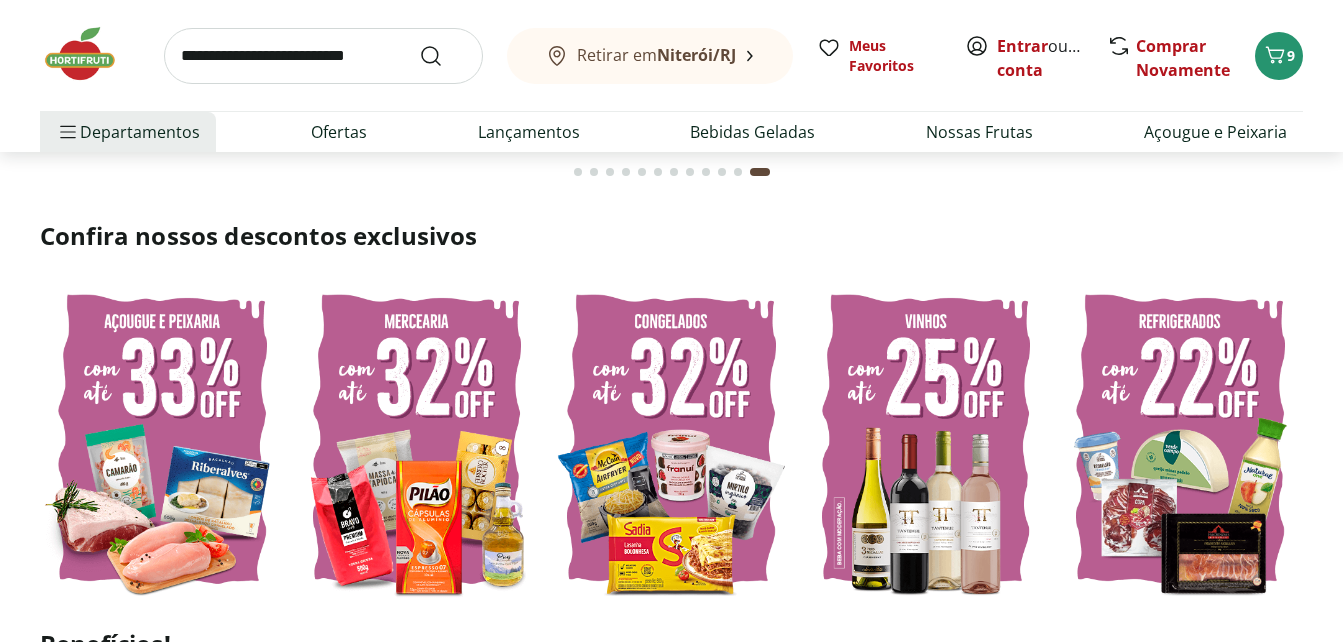 click at bounding box center (417, 439) 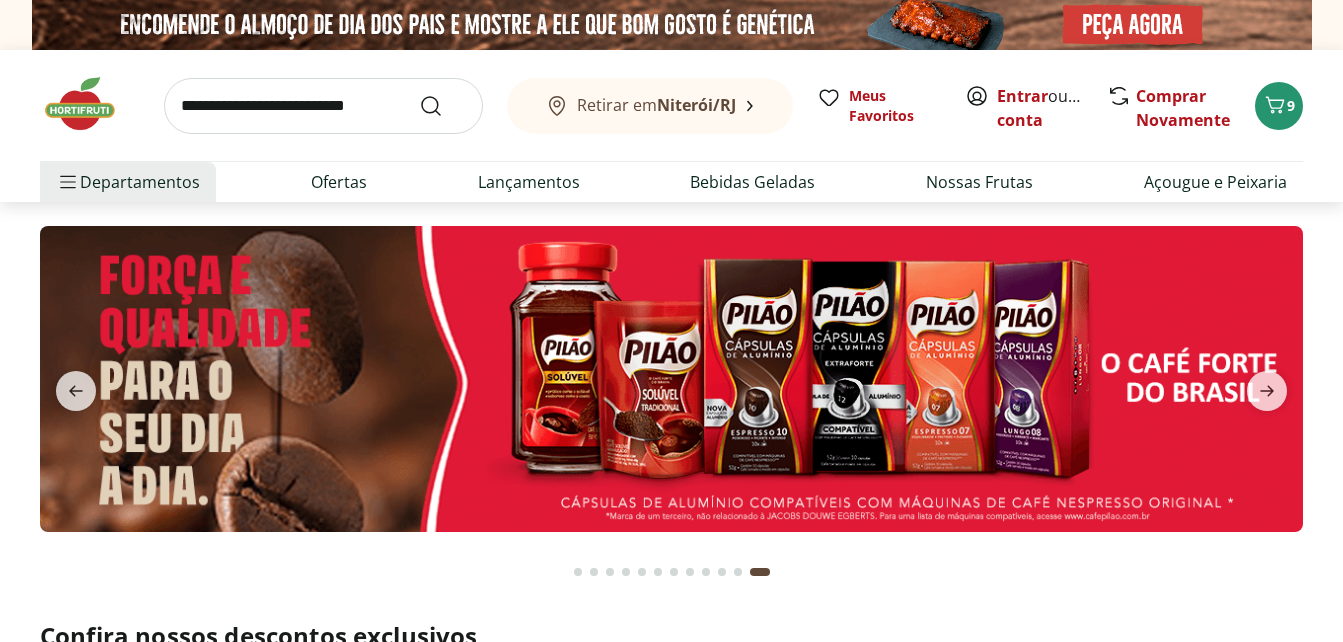 select on "**********" 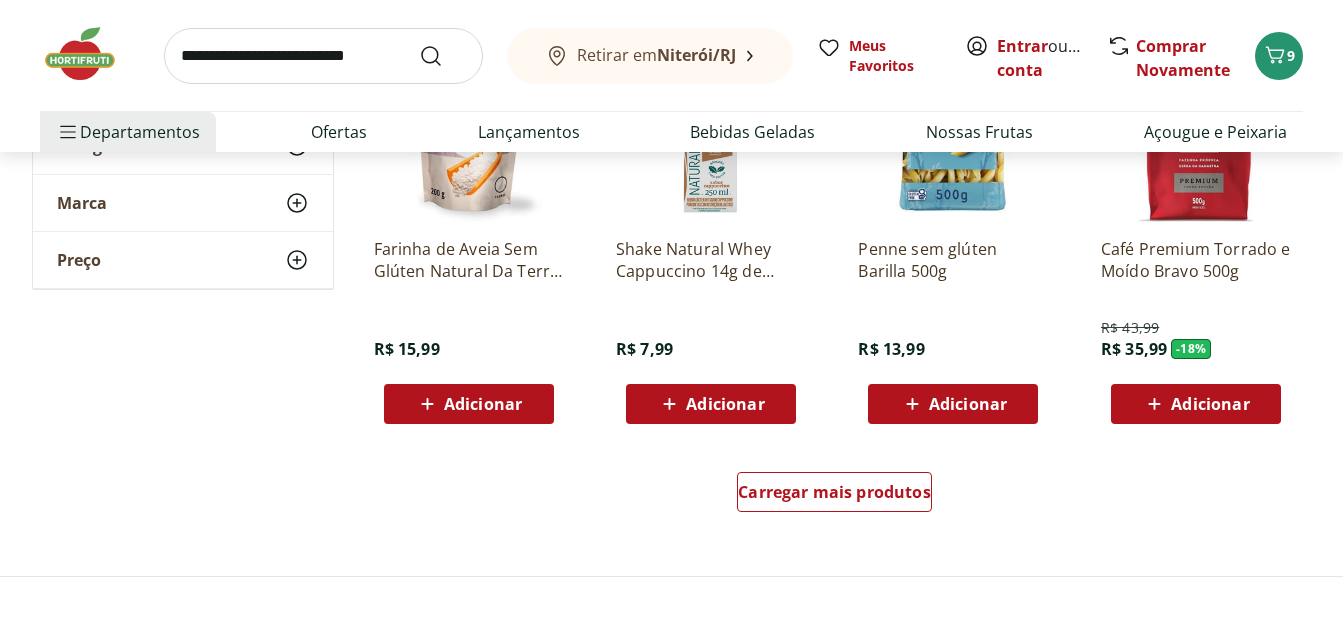 scroll, scrollTop: 1300, scrollLeft: 0, axis: vertical 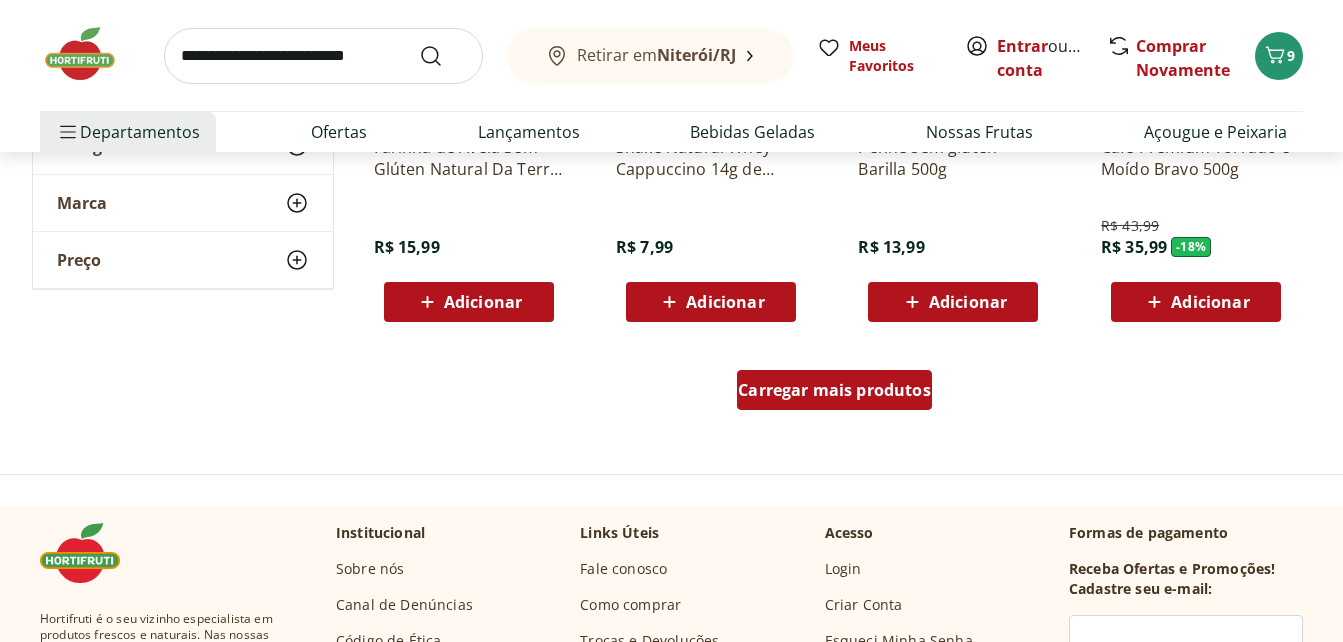 click on "Carregar mais produtos" at bounding box center (834, 390) 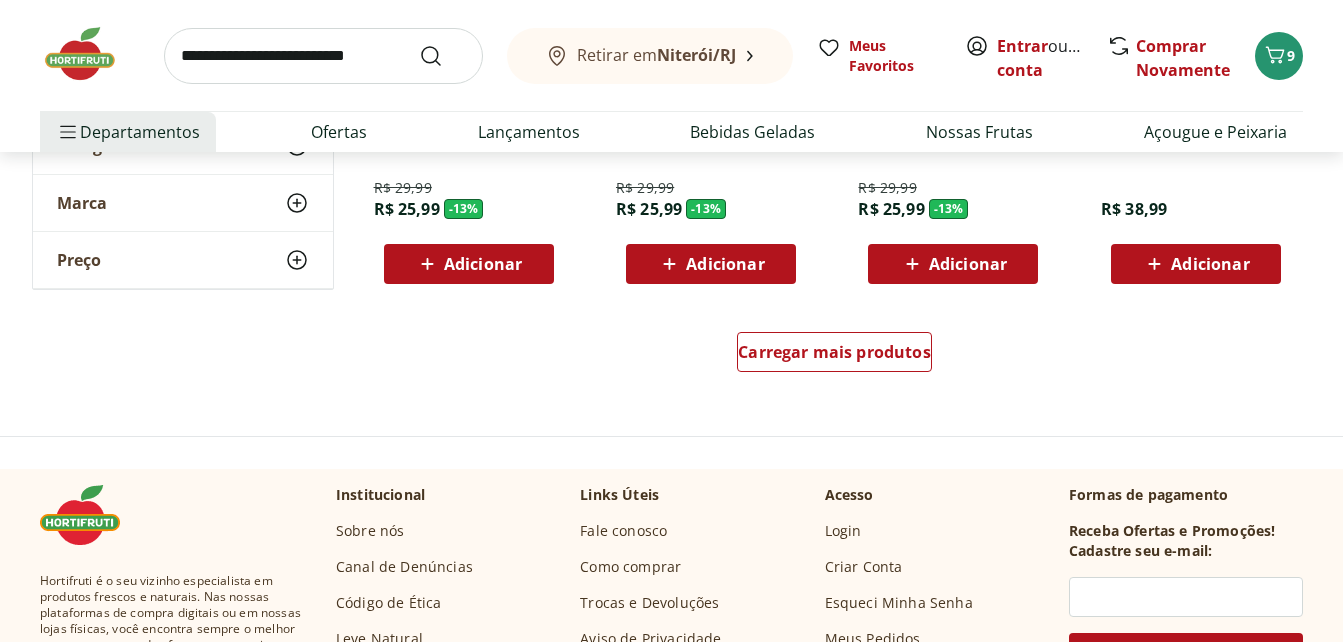 scroll, scrollTop: 2800, scrollLeft: 0, axis: vertical 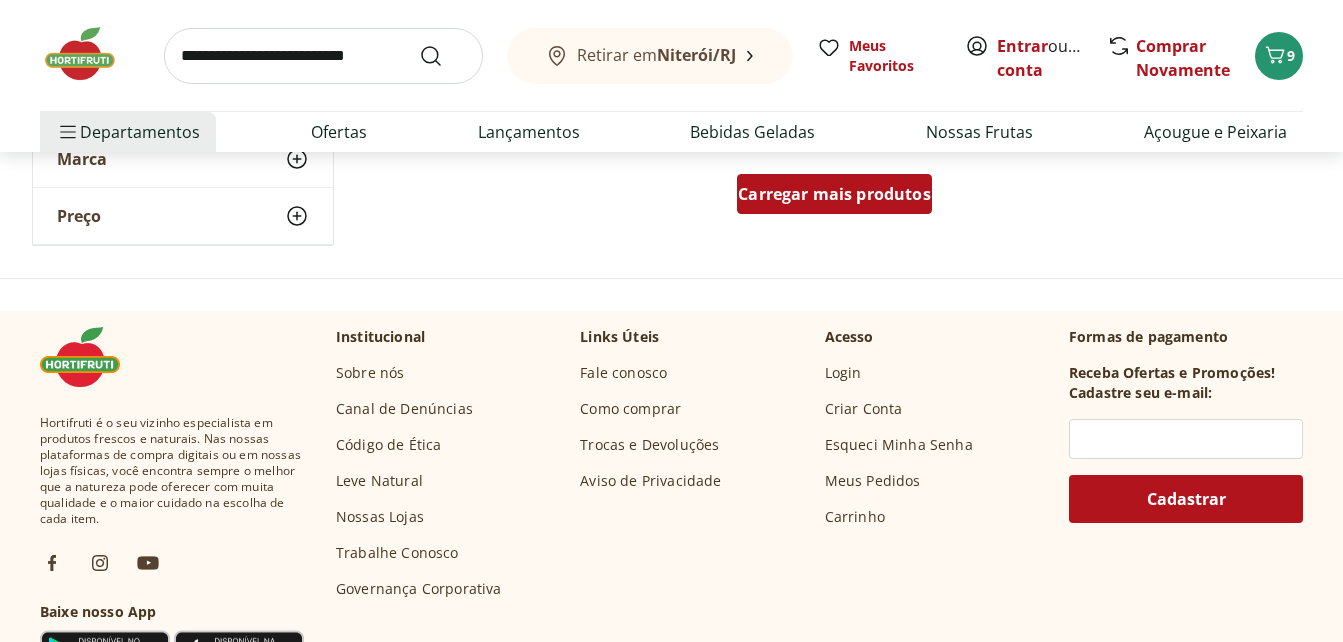 click on "Carregar mais produtos" at bounding box center [834, 194] 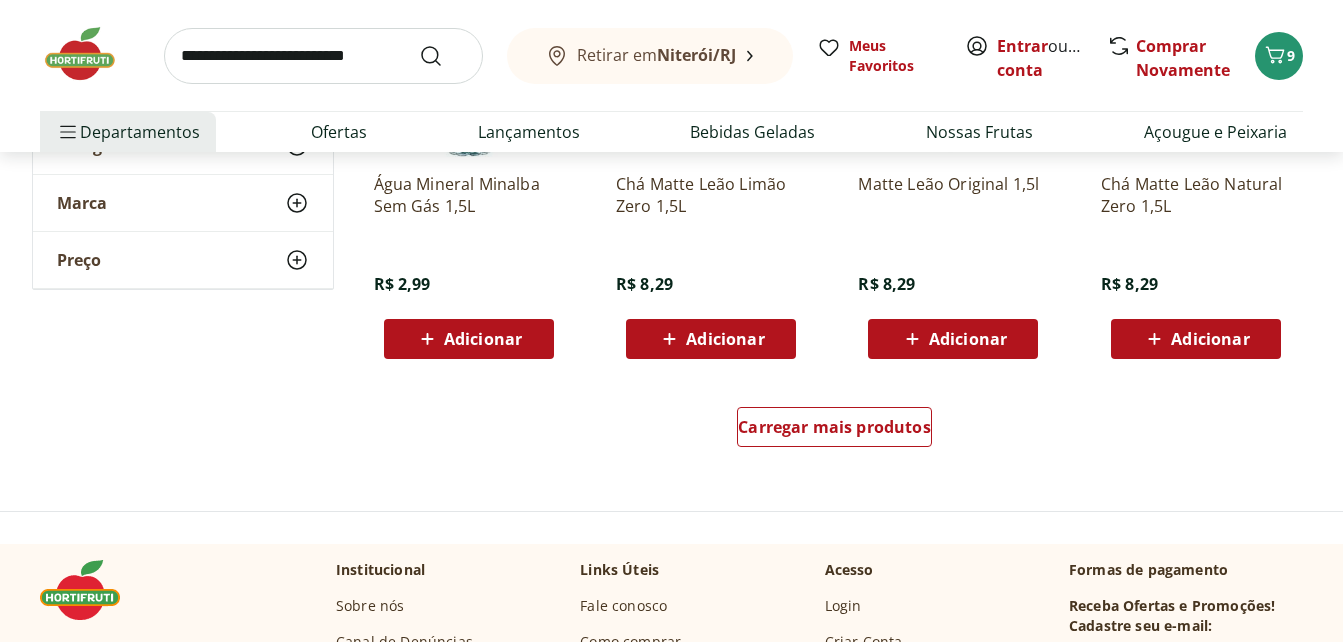 scroll, scrollTop: 3900, scrollLeft: 0, axis: vertical 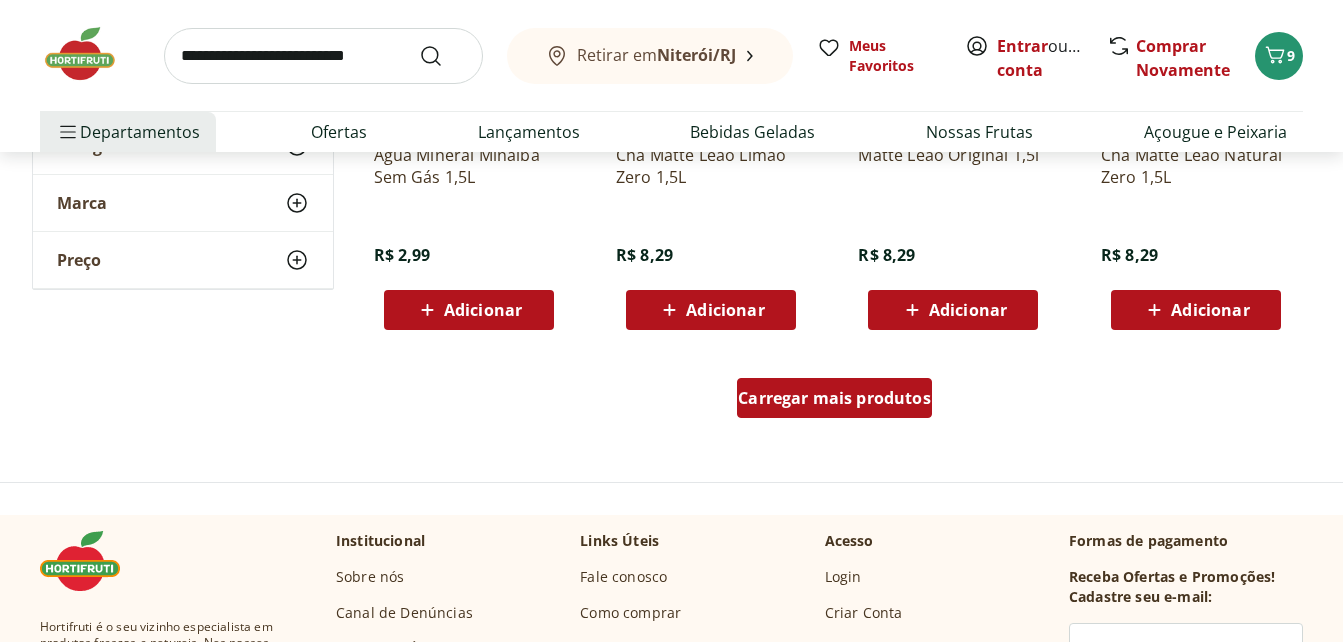 click on "Carregar mais produtos" at bounding box center [834, 398] 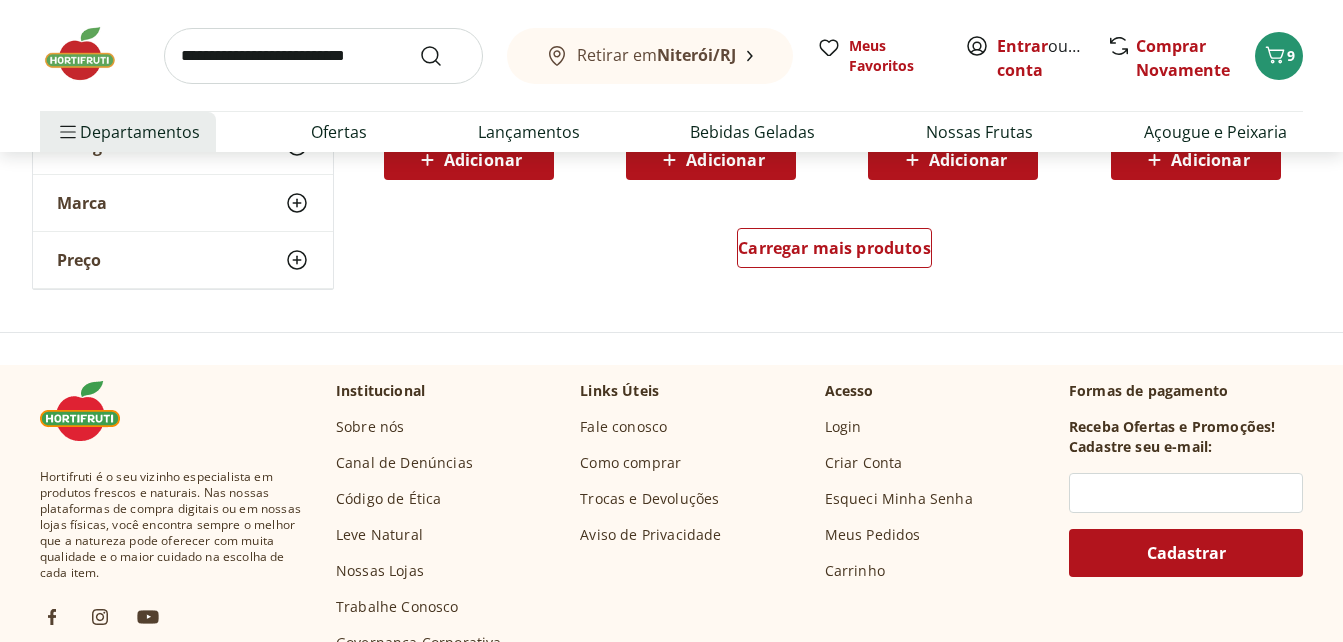 scroll, scrollTop: 5200, scrollLeft: 0, axis: vertical 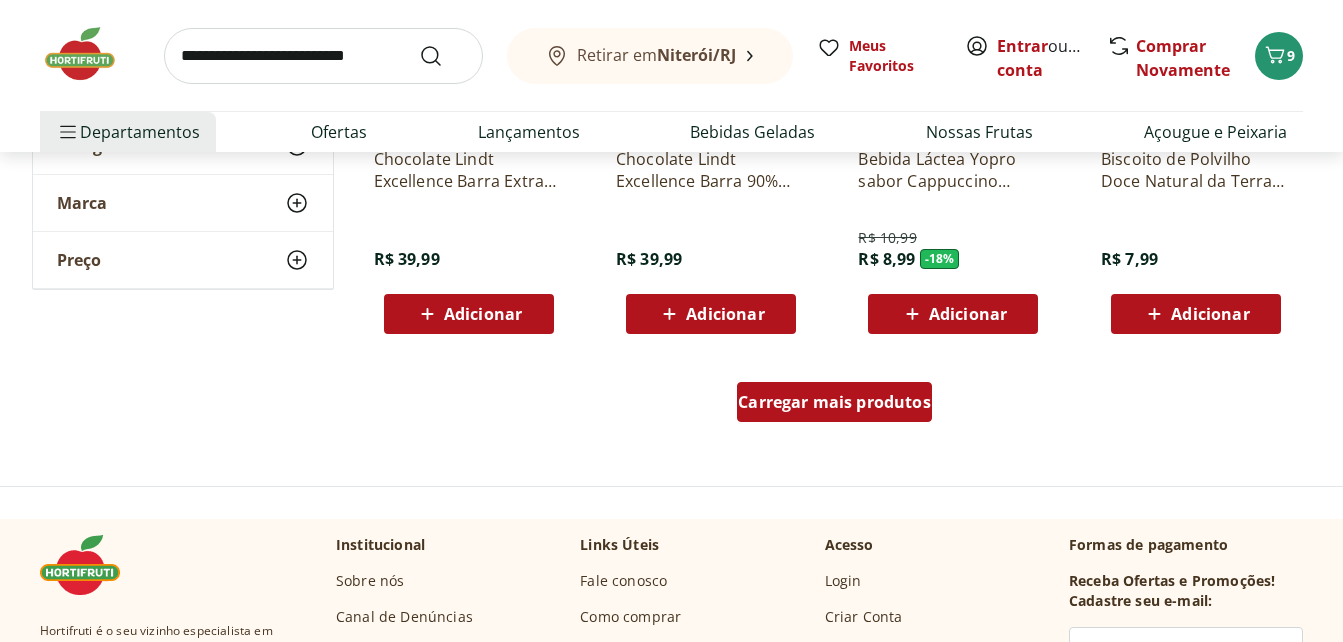 click on "Carregar mais produtos" at bounding box center (834, 402) 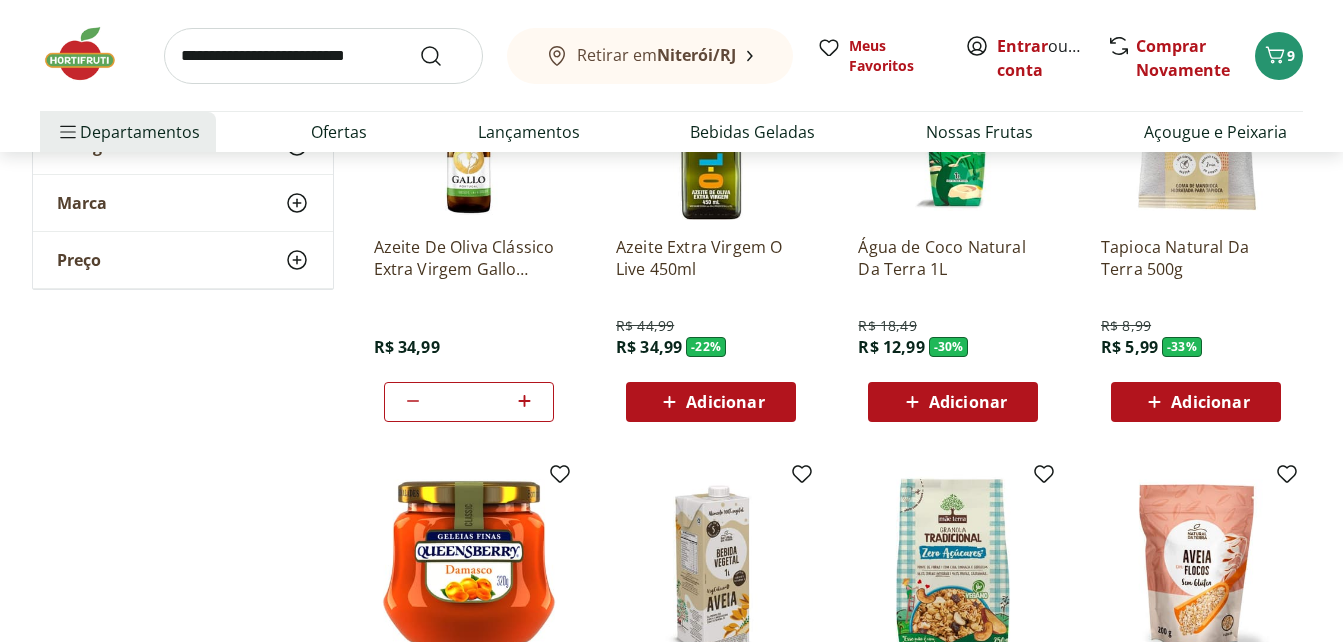 scroll, scrollTop: 0, scrollLeft: 0, axis: both 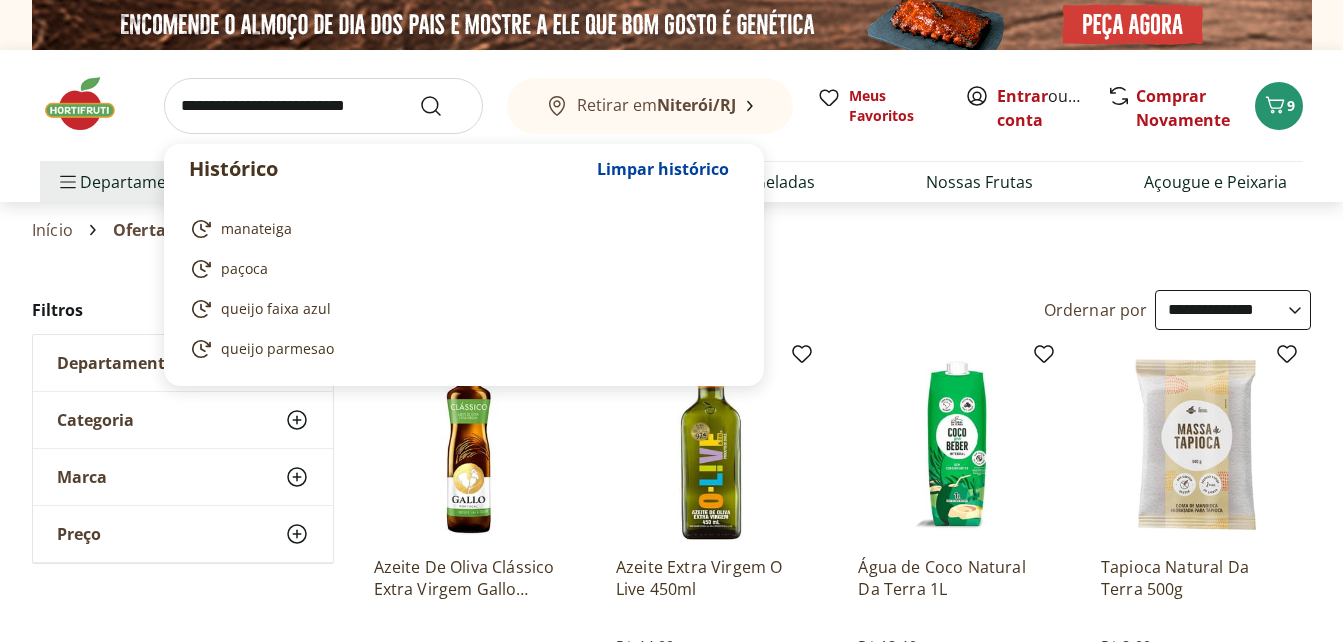 click at bounding box center [323, 106] 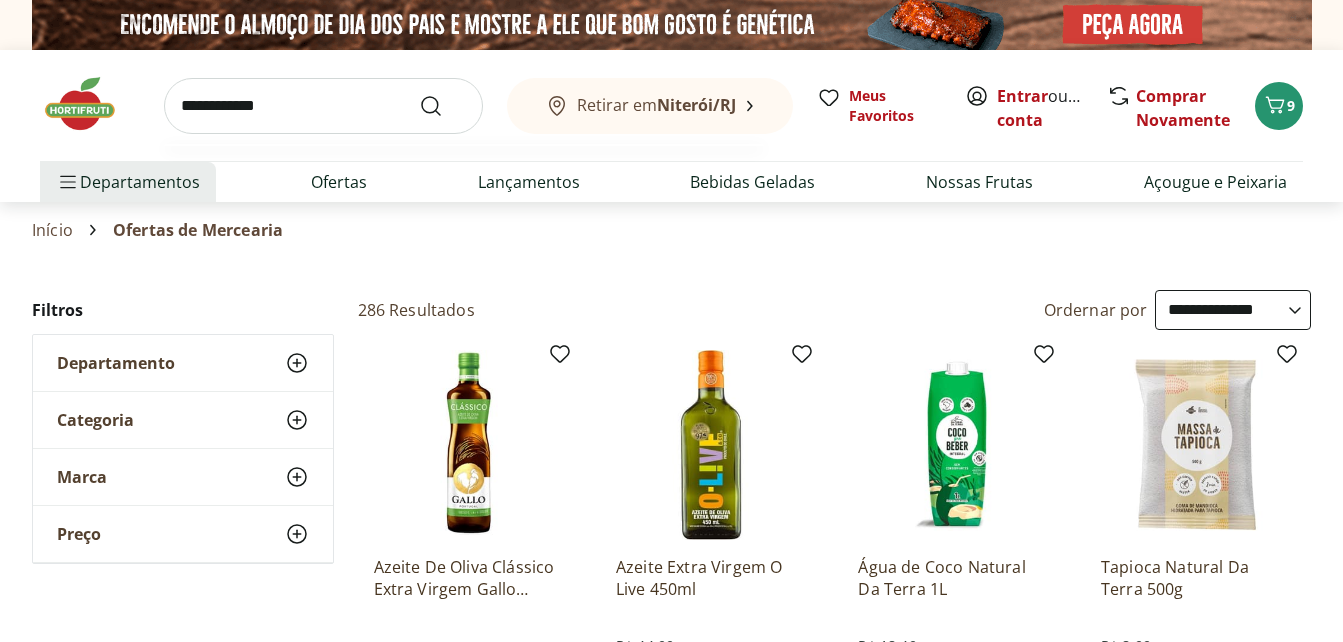 type on "**********" 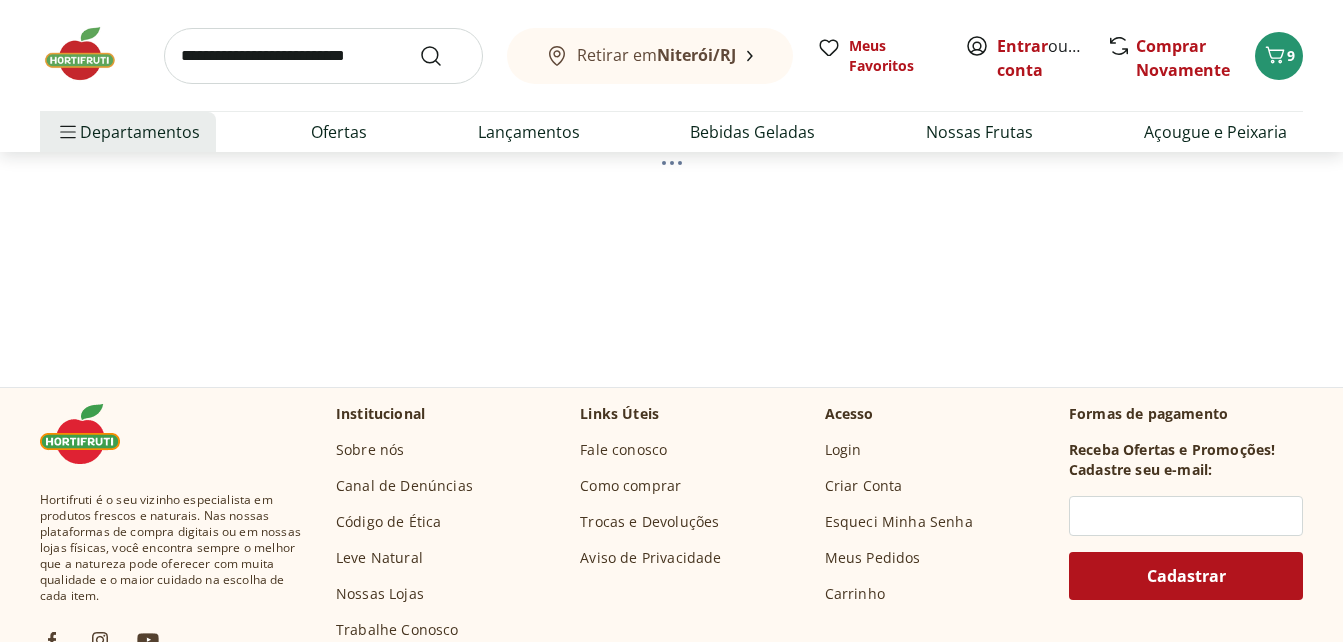 select on "**********" 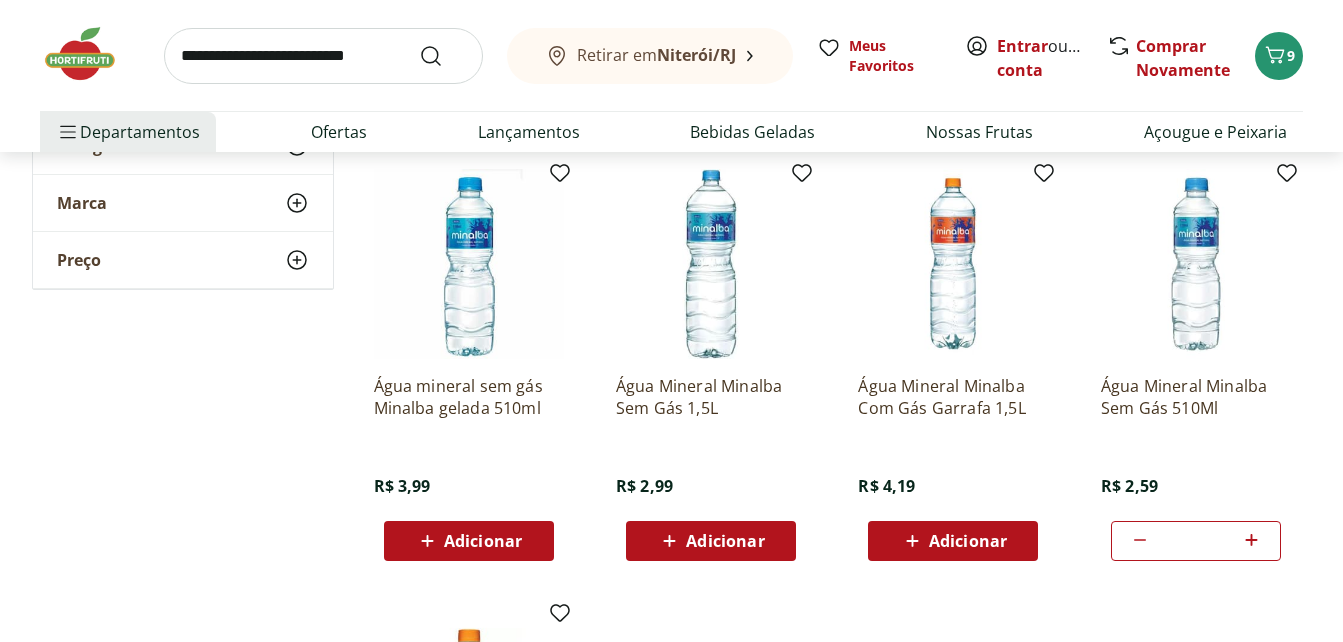 scroll, scrollTop: 700, scrollLeft: 0, axis: vertical 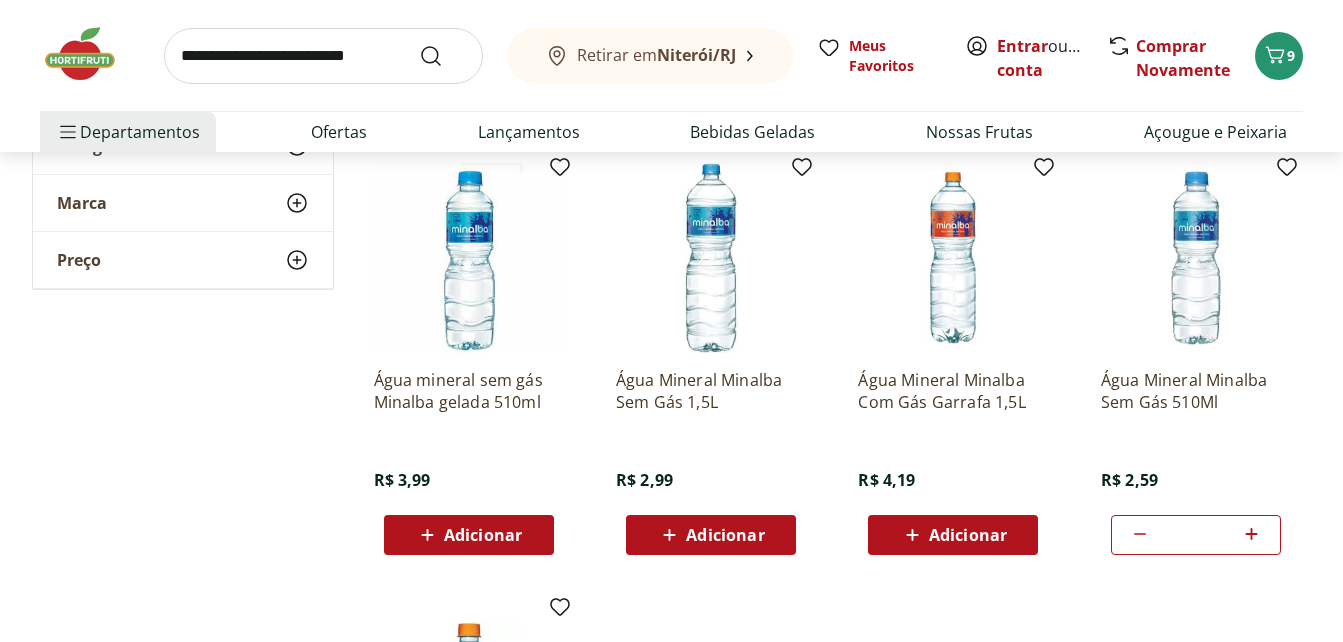 click on "Adicionar" at bounding box center [710, 535] 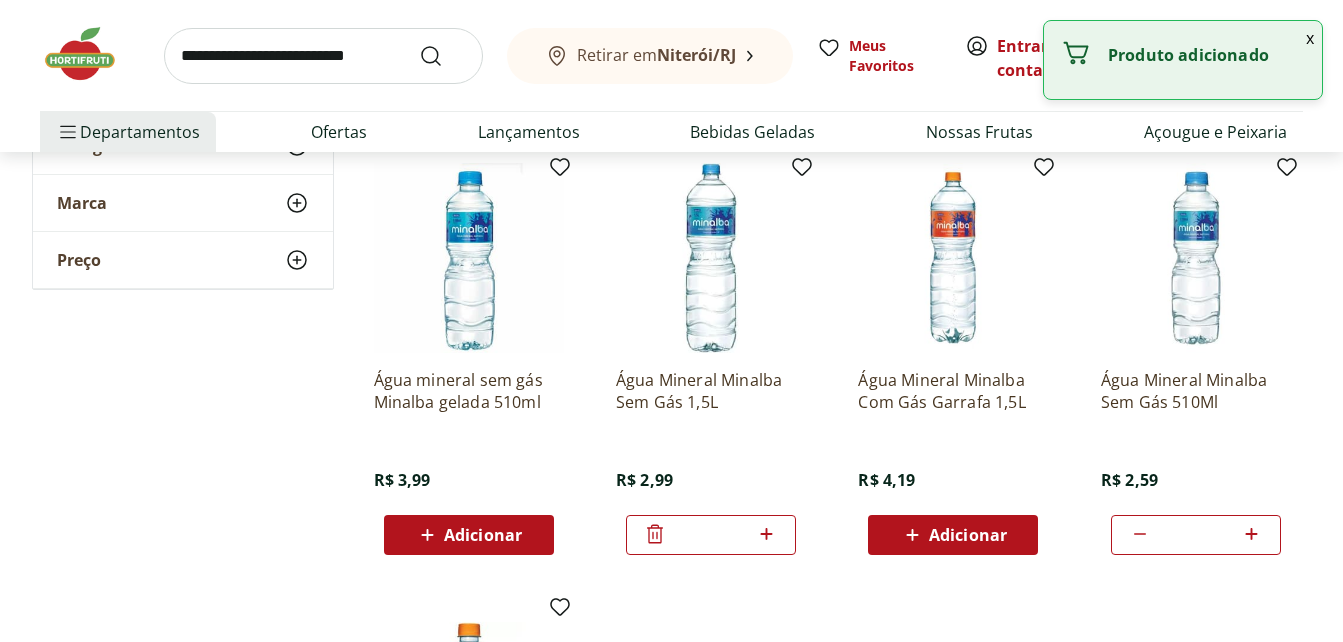 click 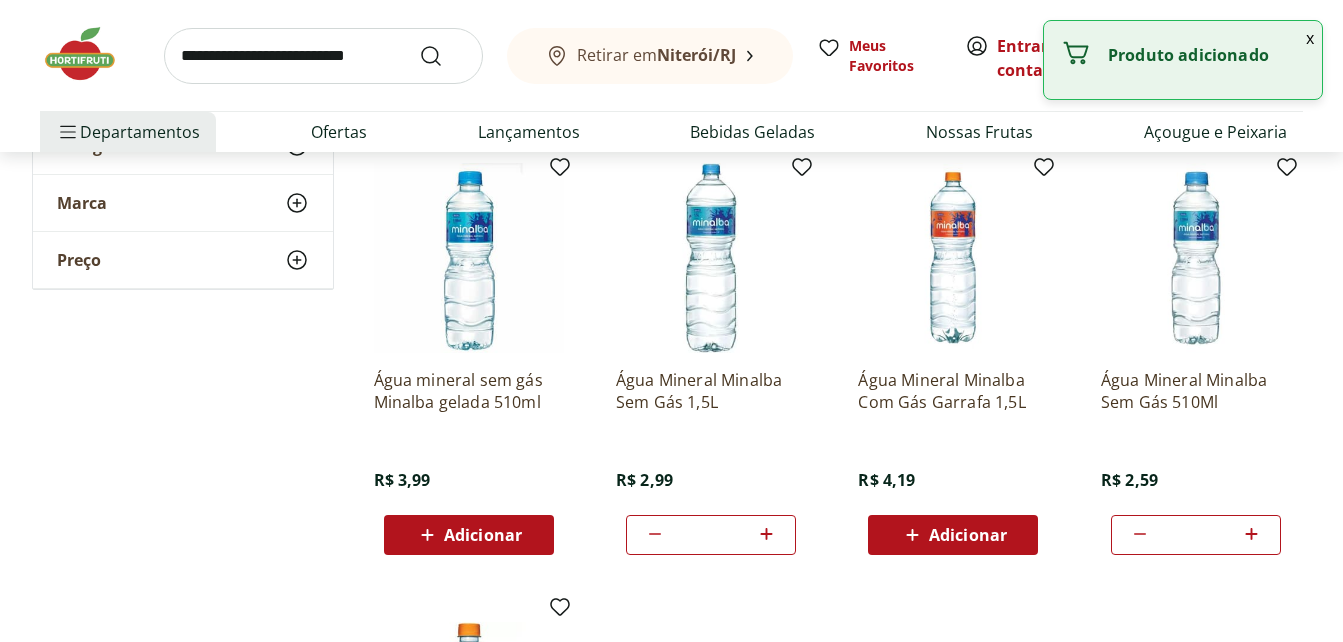 click 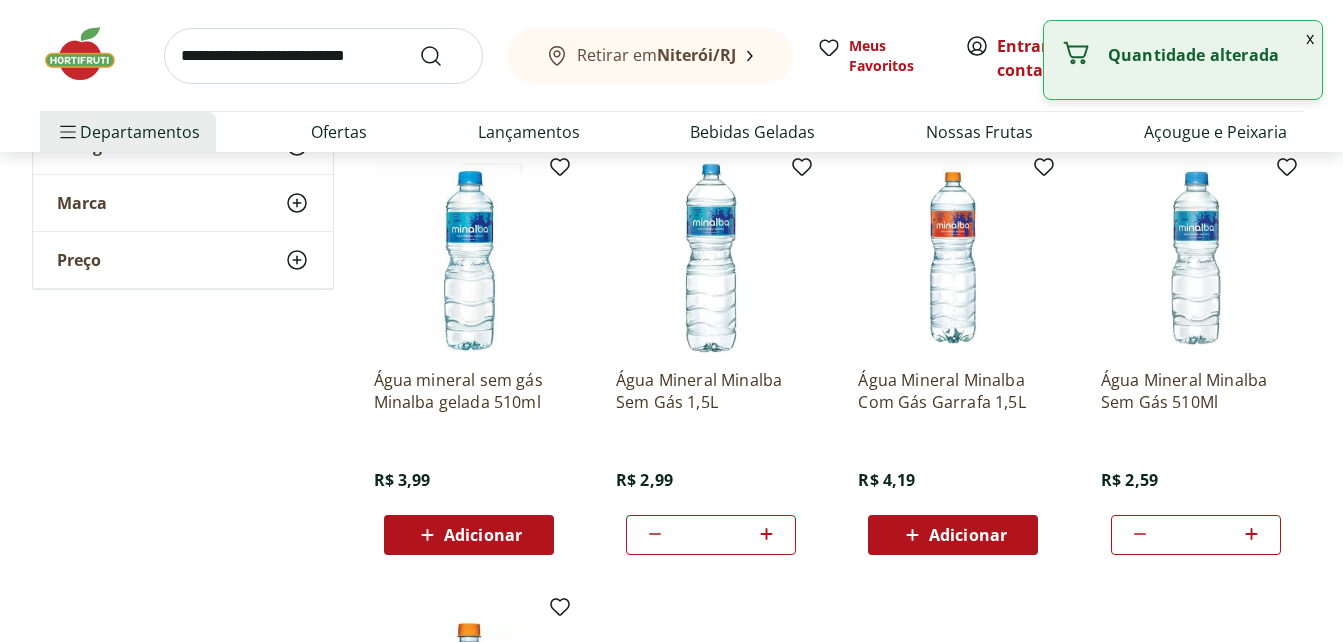 click 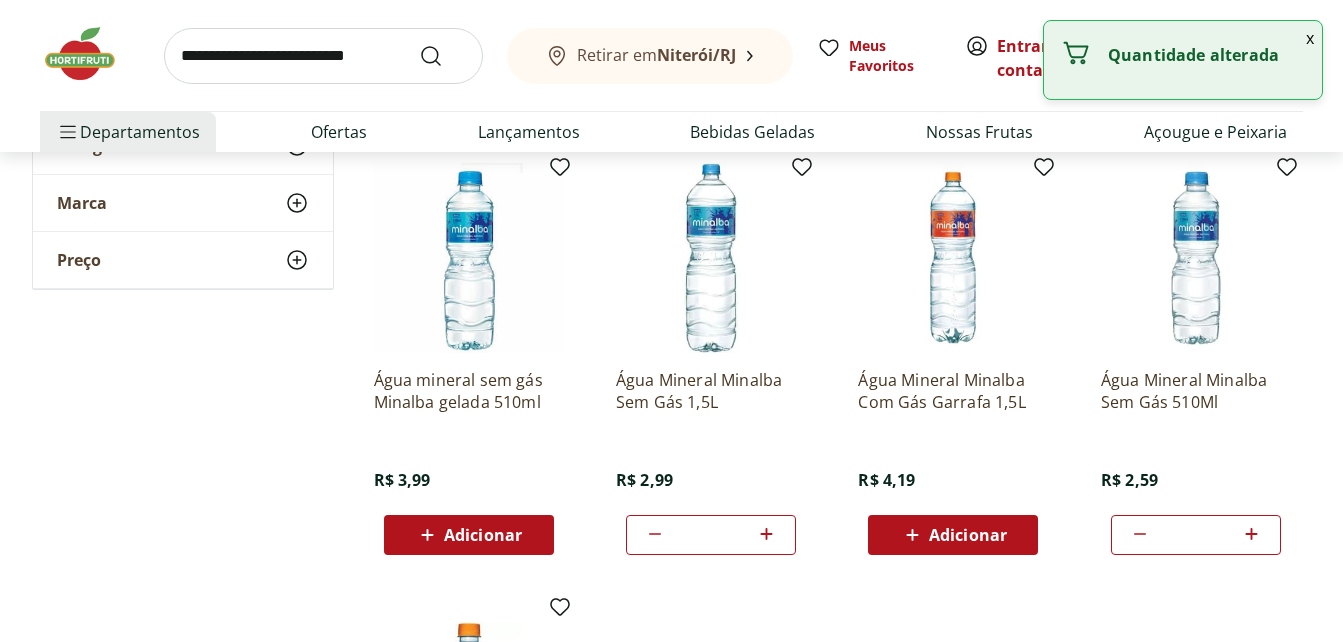 click 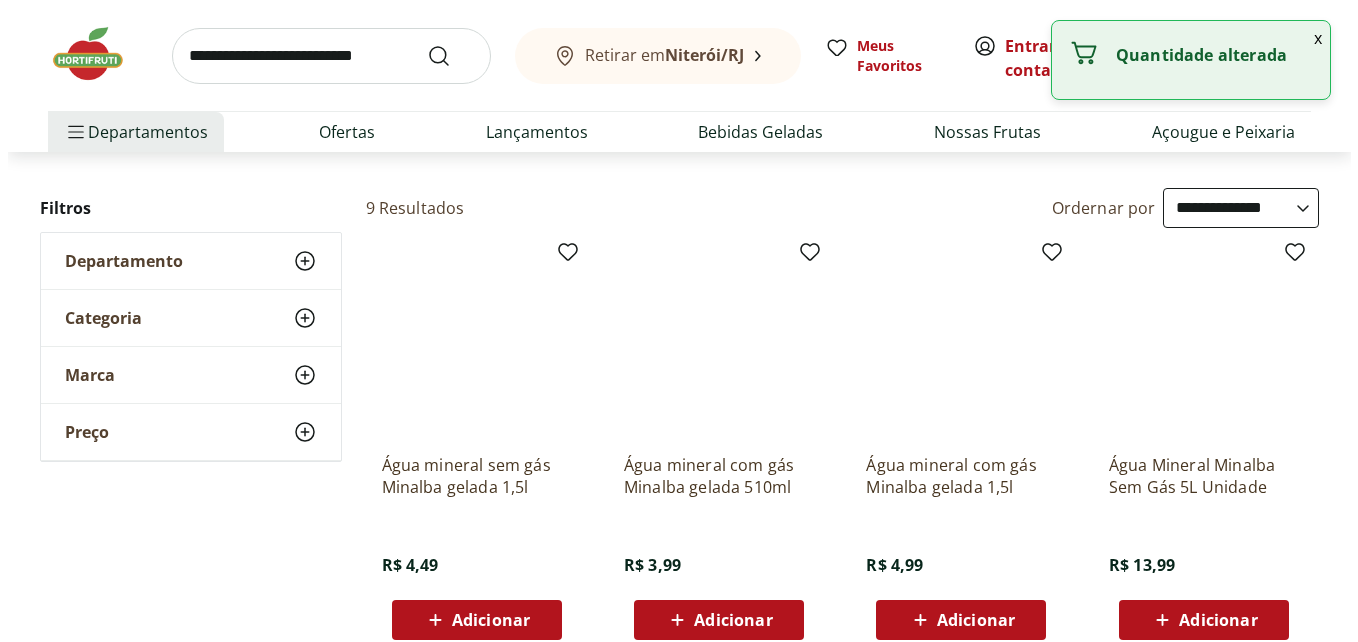 scroll, scrollTop: 0, scrollLeft: 0, axis: both 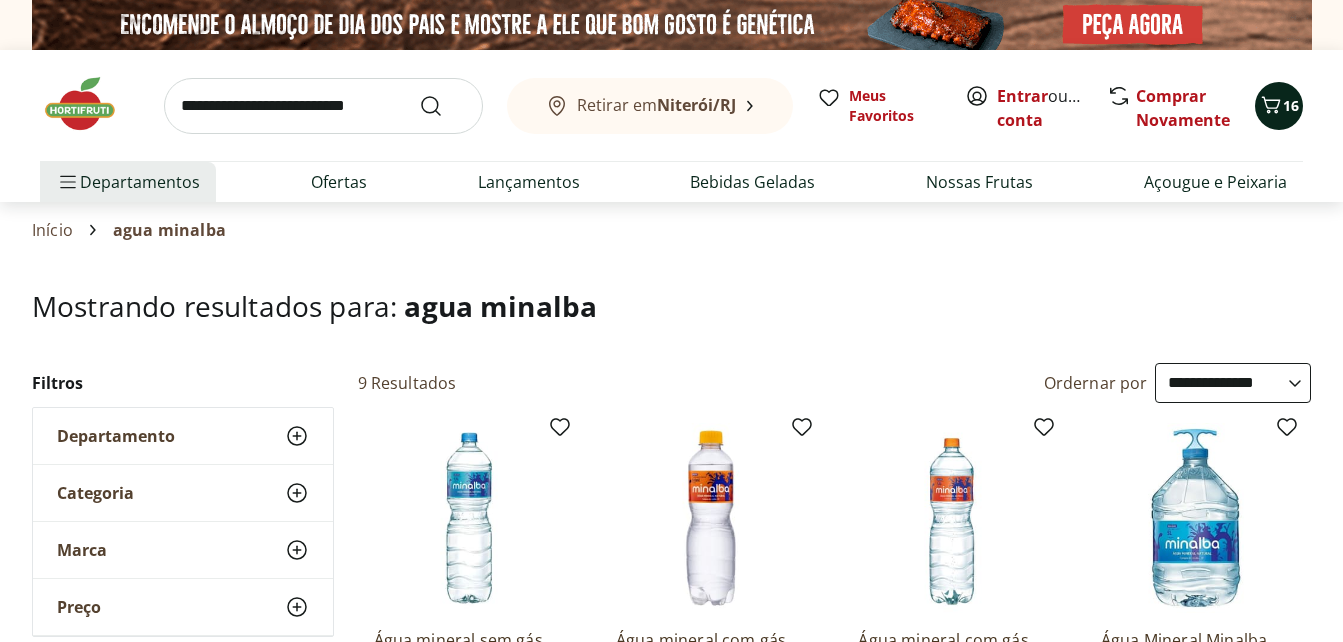 click on "16" at bounding box center [1291, 105] 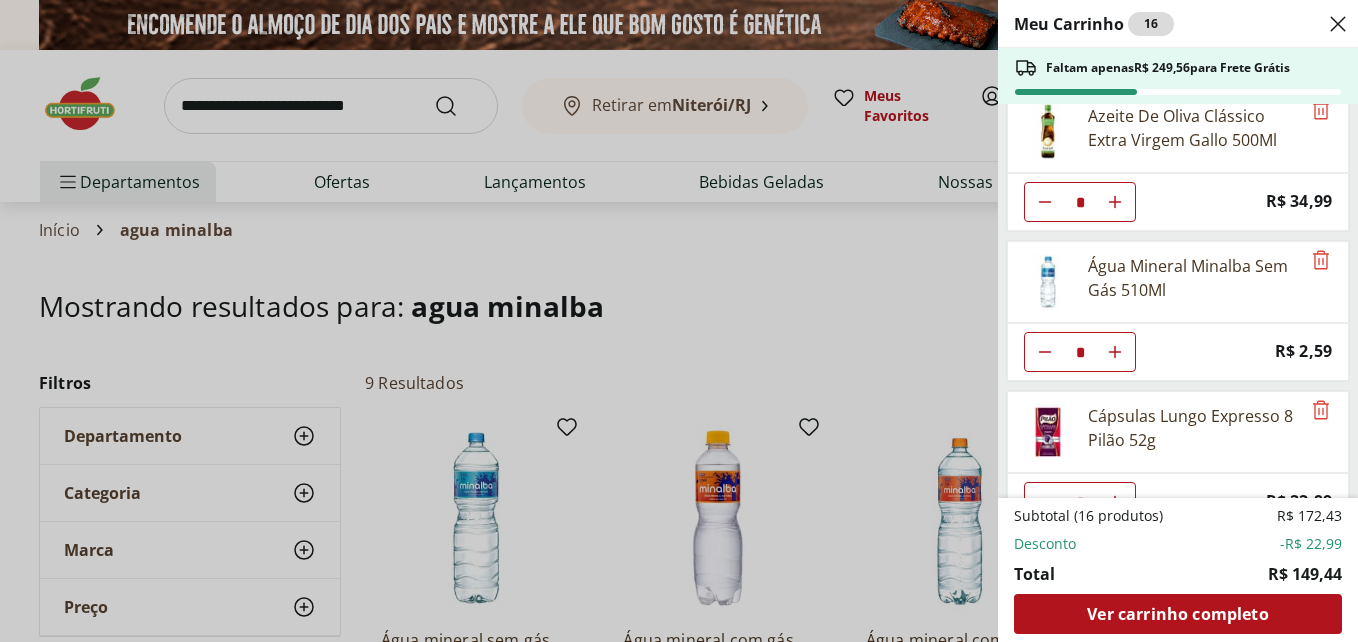 scroll, scrollTop: 322, scrollLeft: 0, axis: vertical 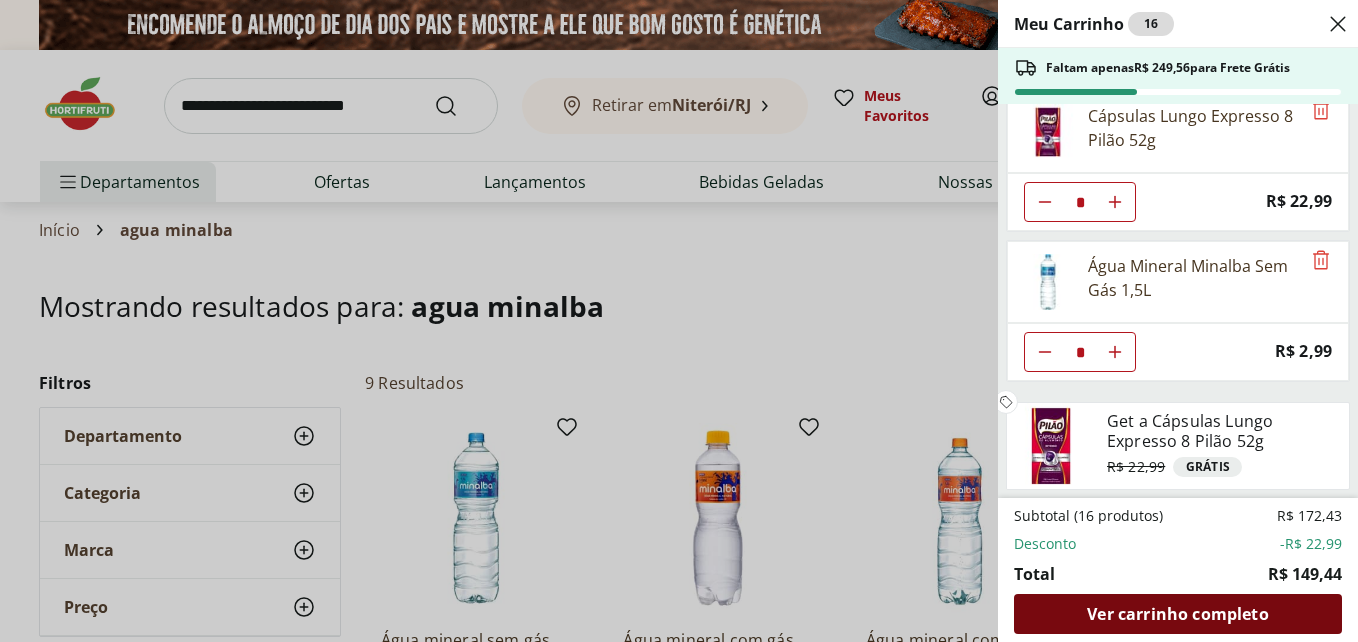 click on "Ver carrinho completo" at bounding box center (1177, 614) 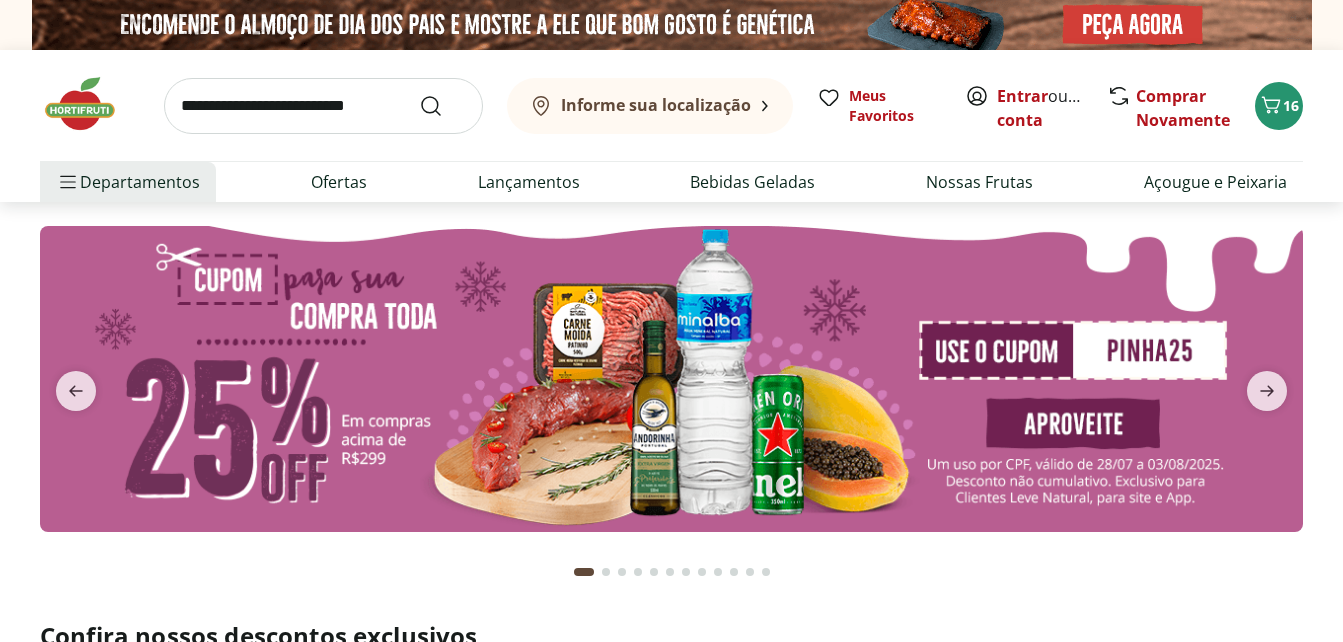 scroll, scrollTop: 0, scrollLeft: 0, axis: both 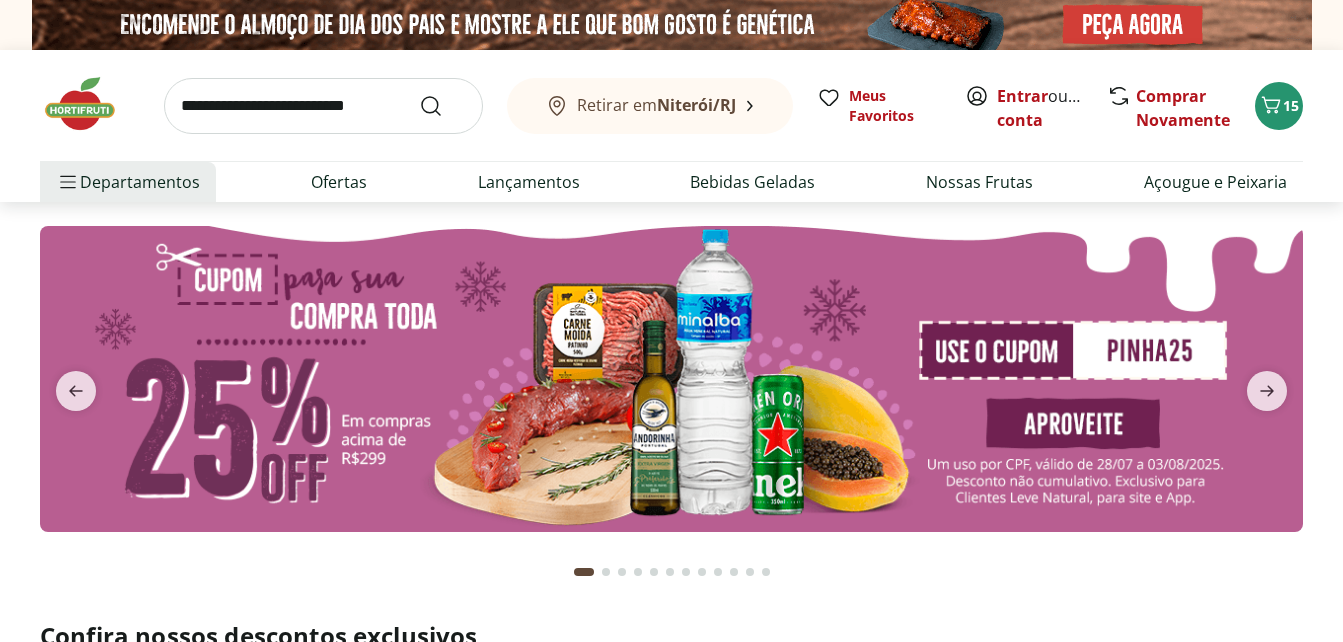 click at bounding box center (671, 379) 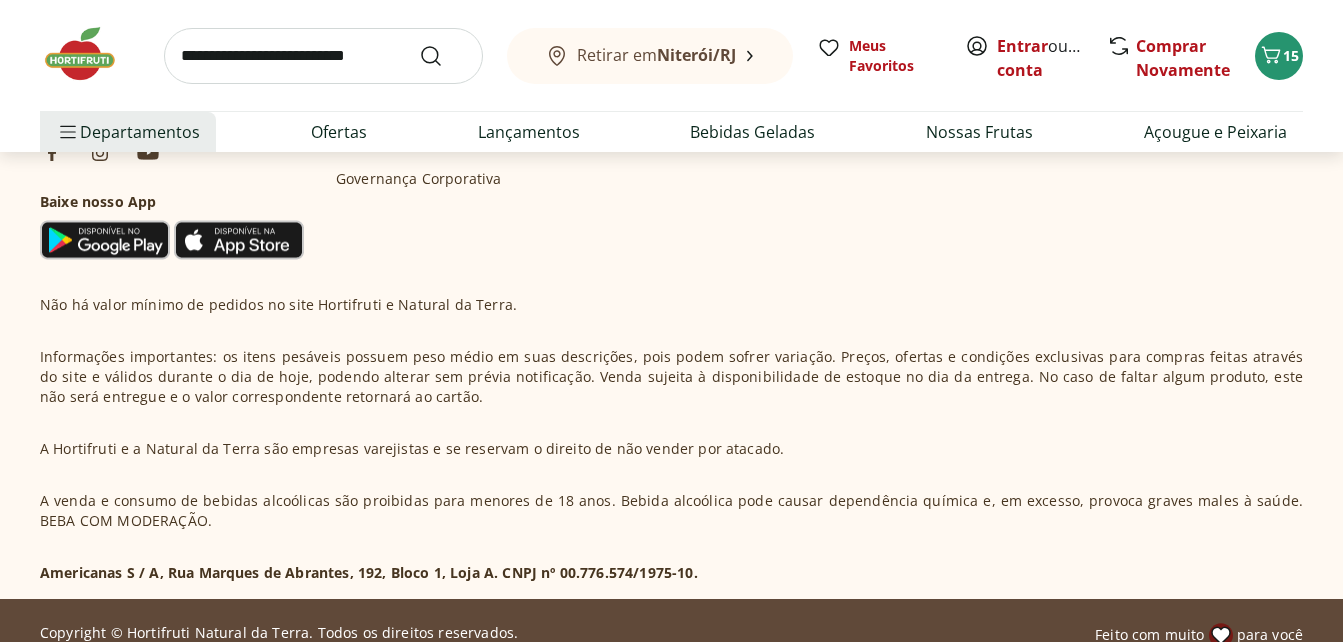 scroll, scrollTop: 6700, scrollLeft: 0, axis: vertical 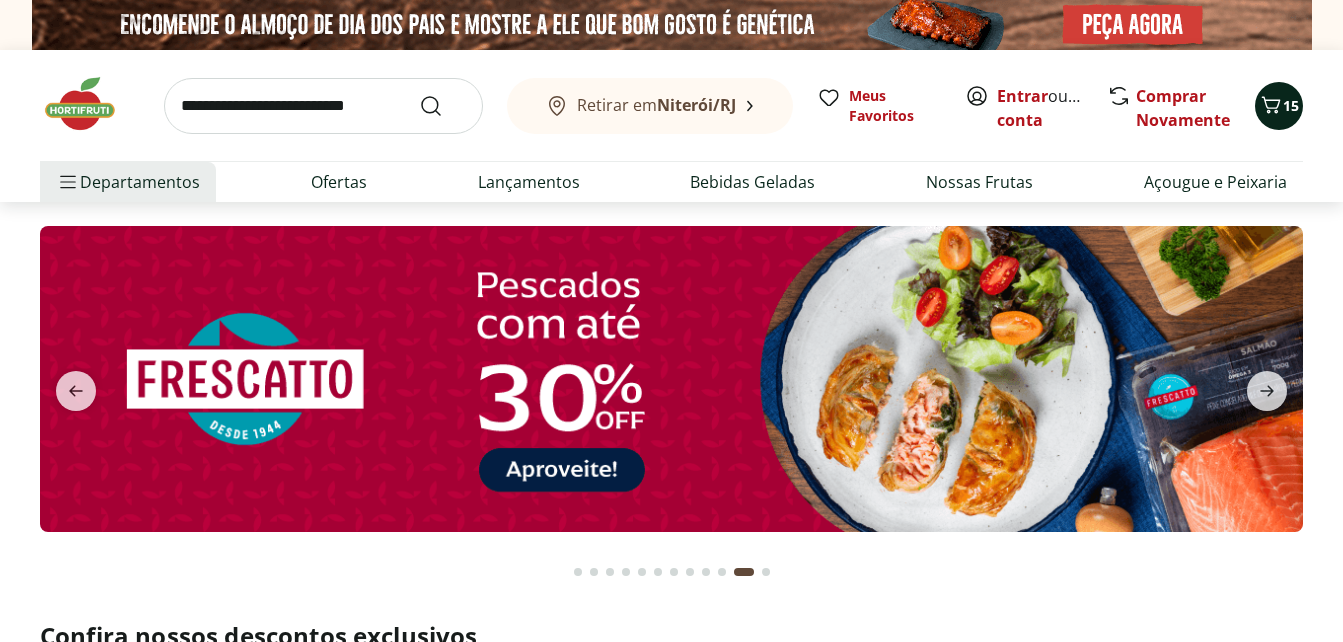 click on "15" at bounding box center (1279, 106) 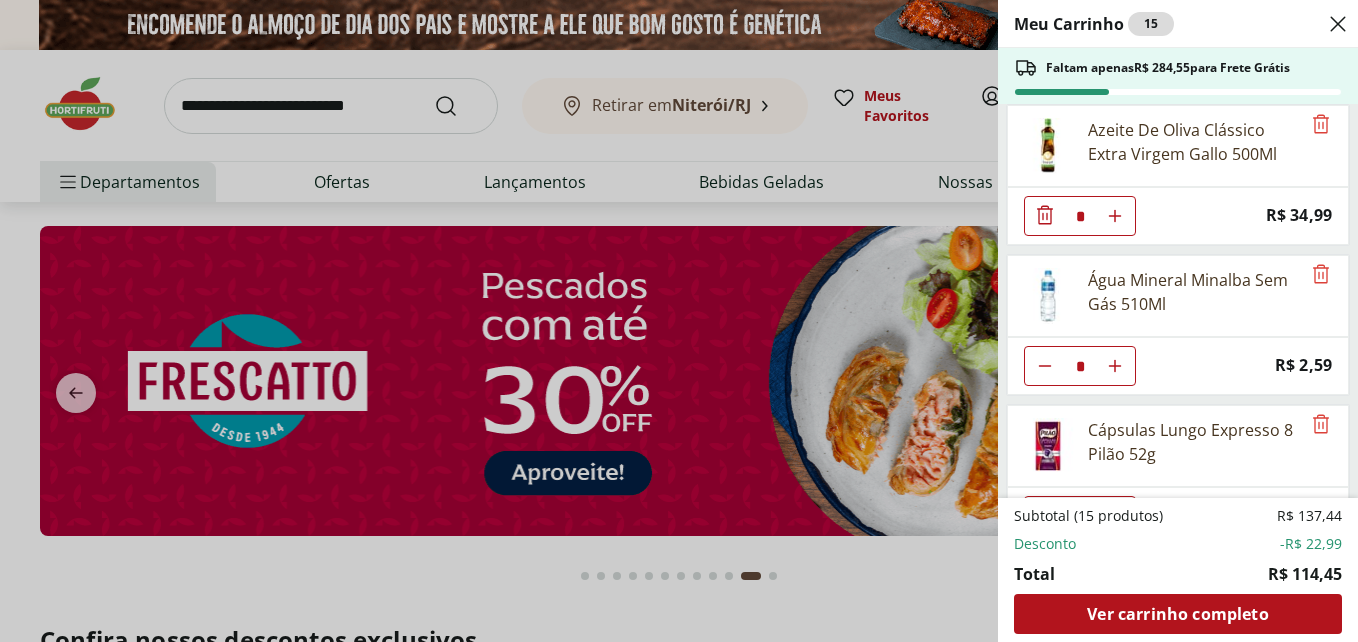 scroll, scrollTop: 0, scrollLeft: 0, axis: both 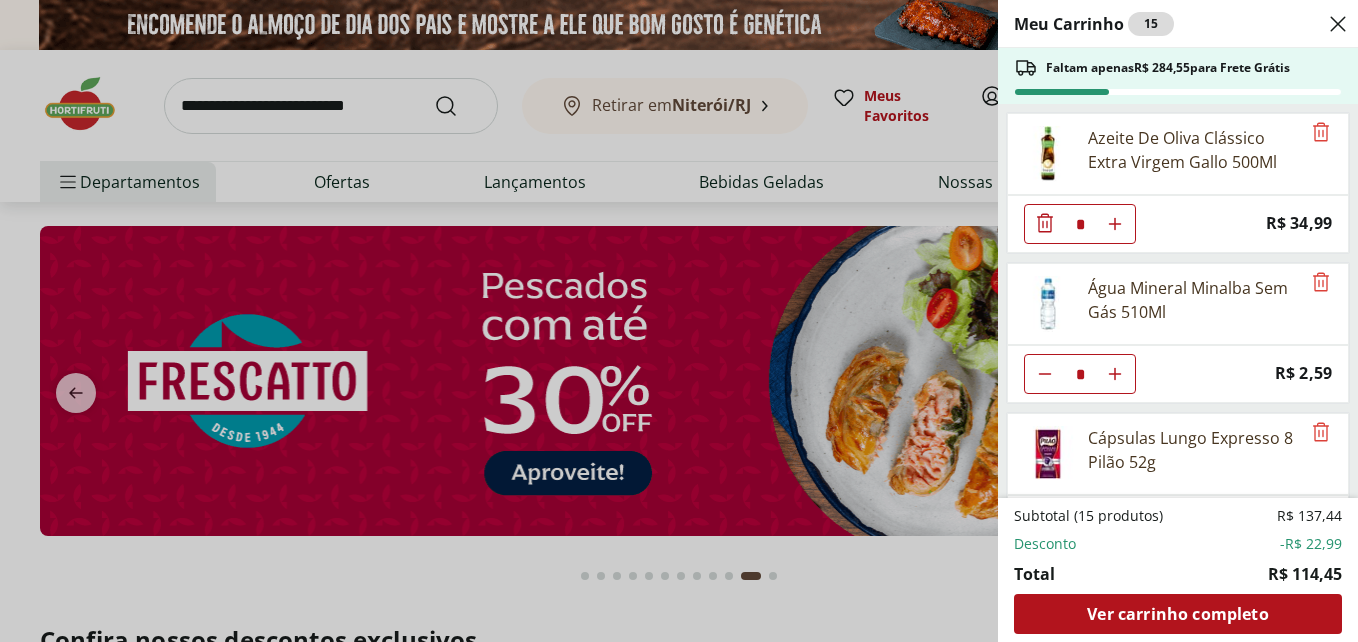 click 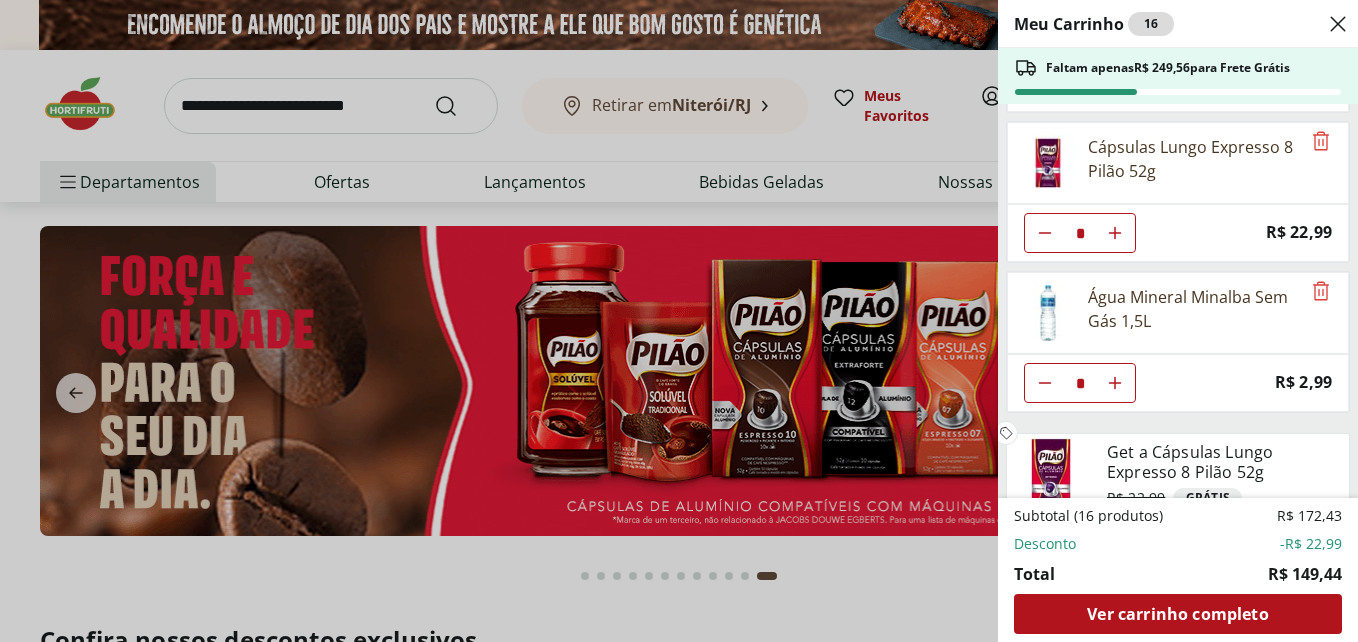 scroll, scrollTop: 300, scrollLeft: 0, axis: vertical 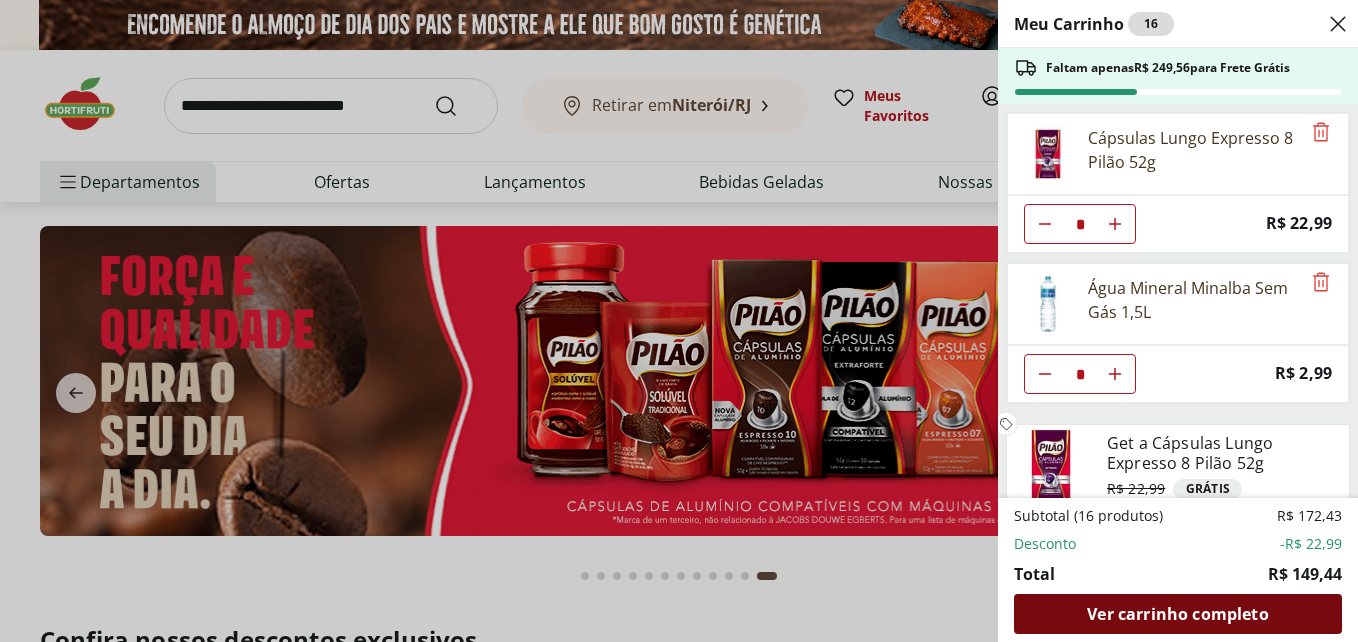 click on "Ver carrinho completo" at bounding box center (1177, 614) 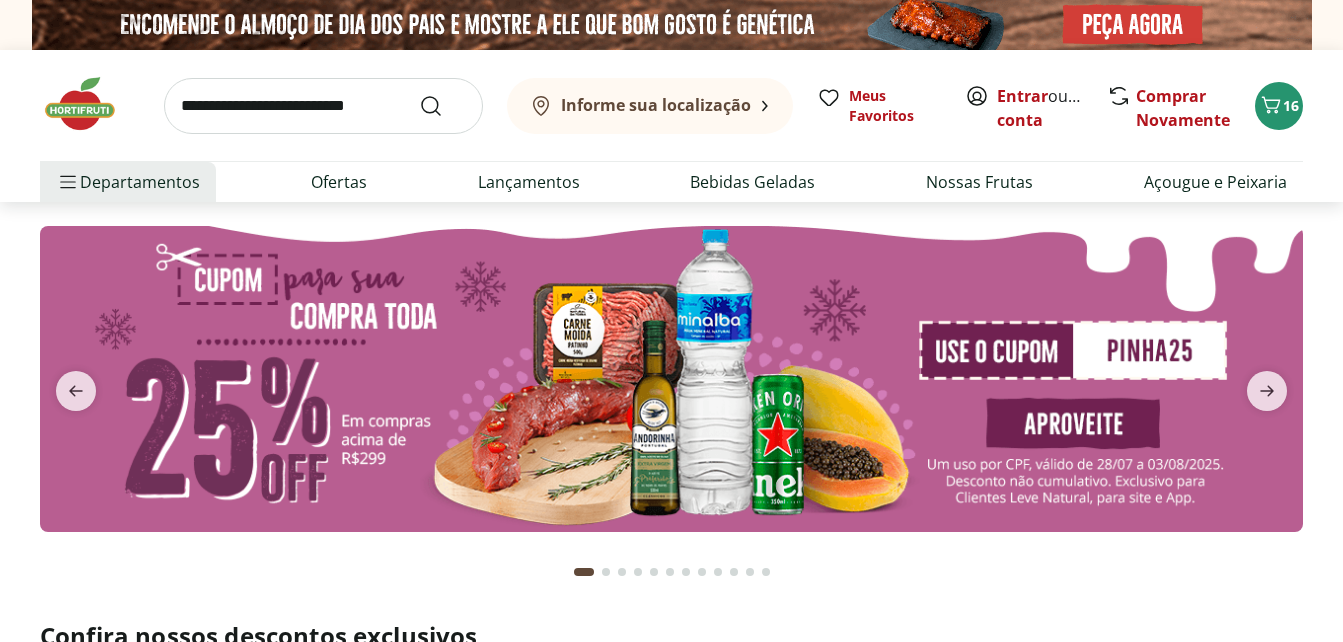 scroll, scrollTop: 0, scrollLeft: 0, axis: both 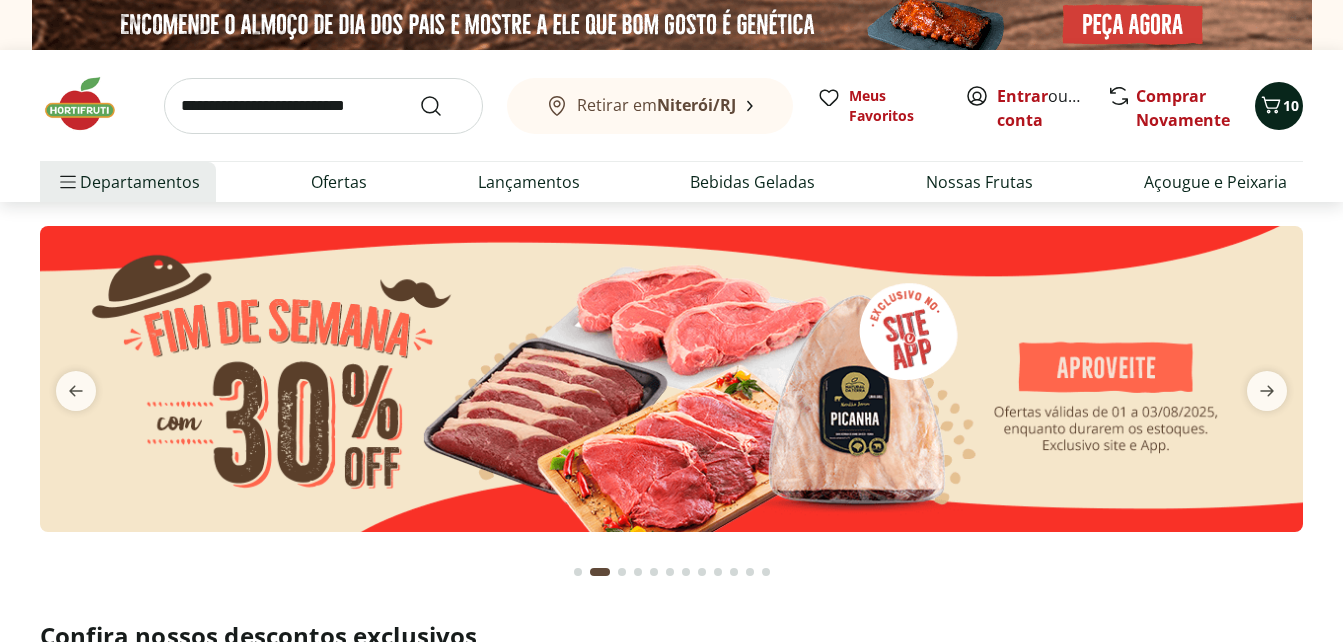 click 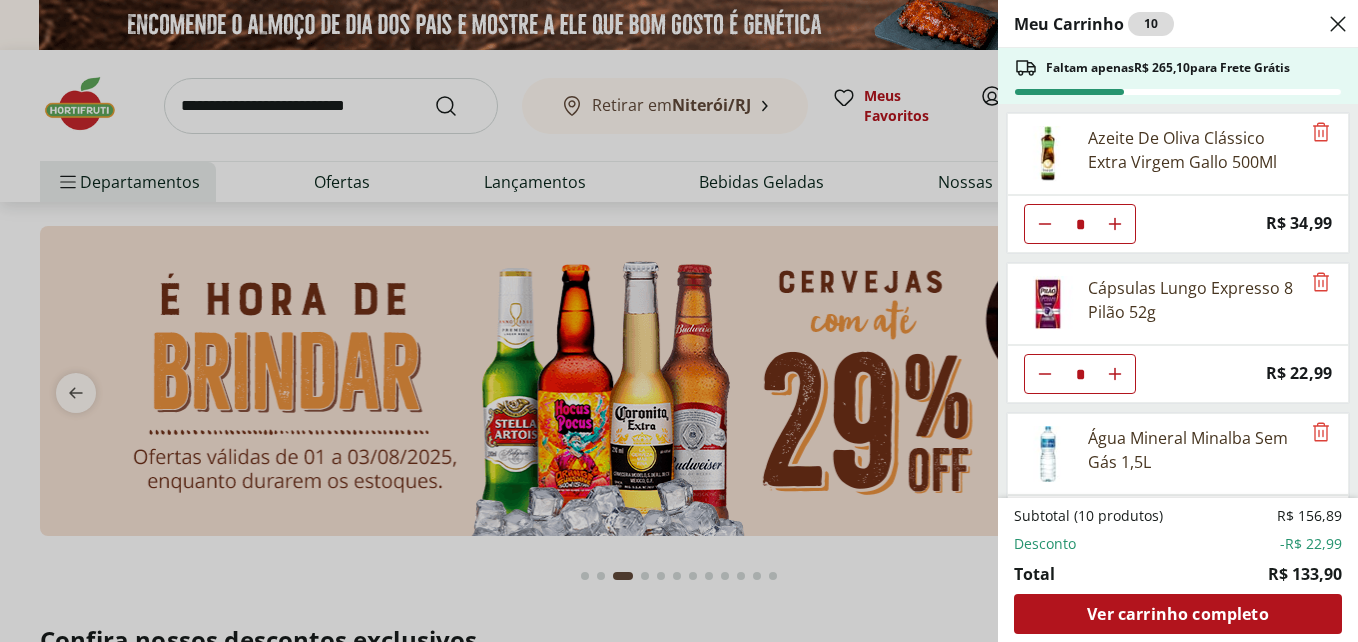 click 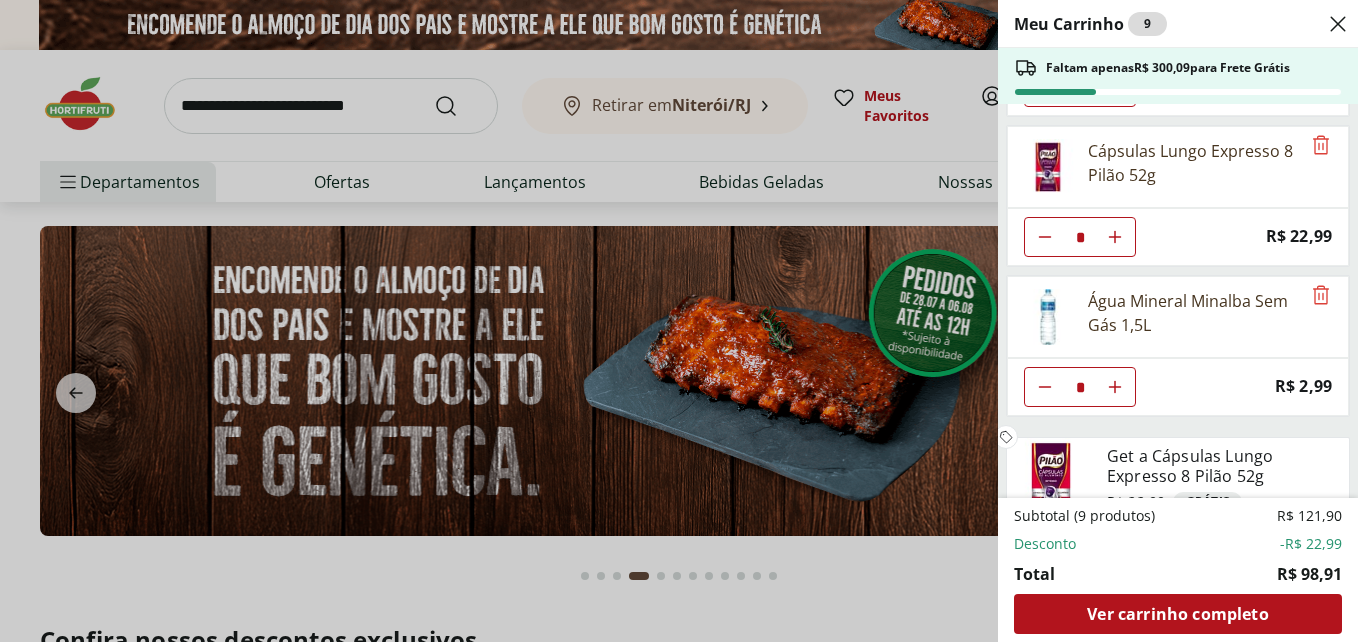 scroll, scrollTop: 172, scrollLeft: 0, axis: vertical 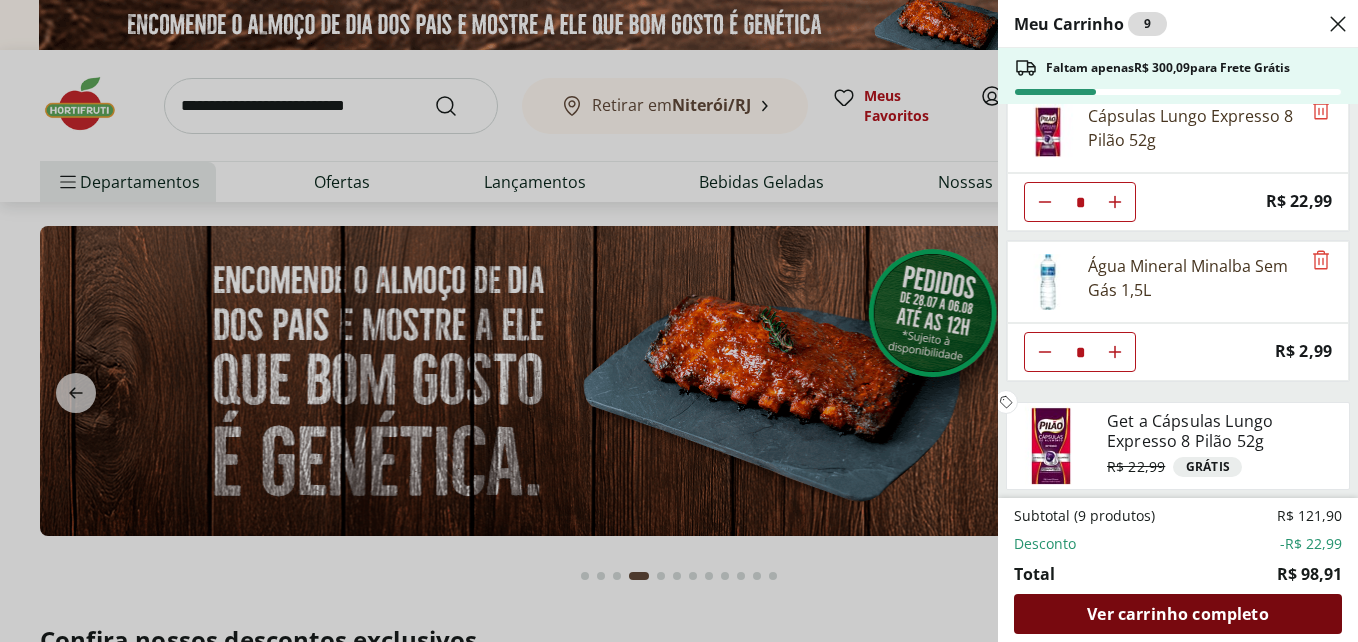 click on "Ver carrinho completo" at bounding box center (1177, 614) 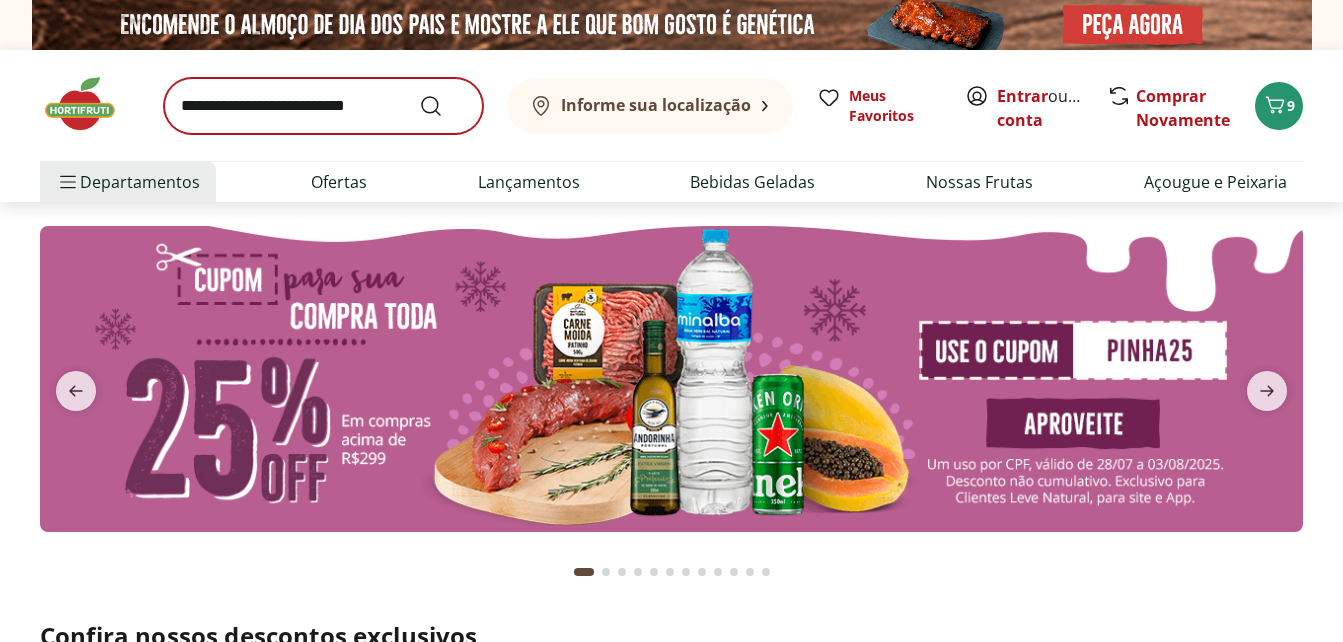 scroll, scrollTop: 0, scrollLeft: 0, axis: both 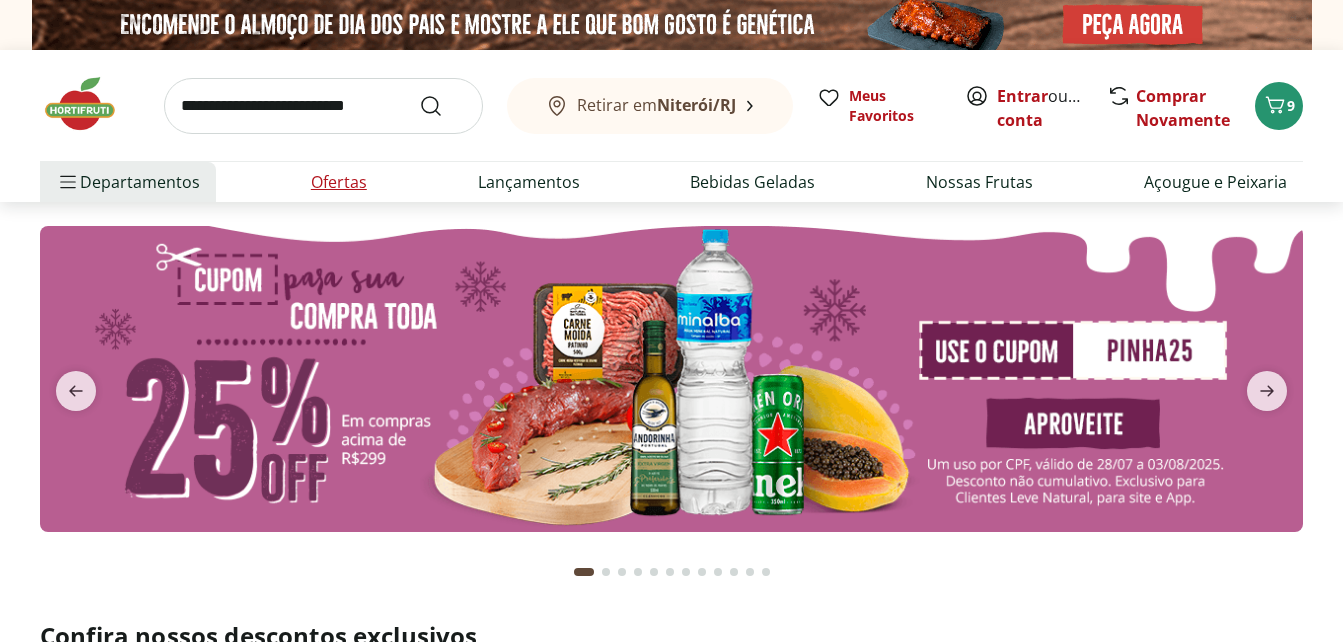 click on "Ofertas" at bounding box center (339, 182) 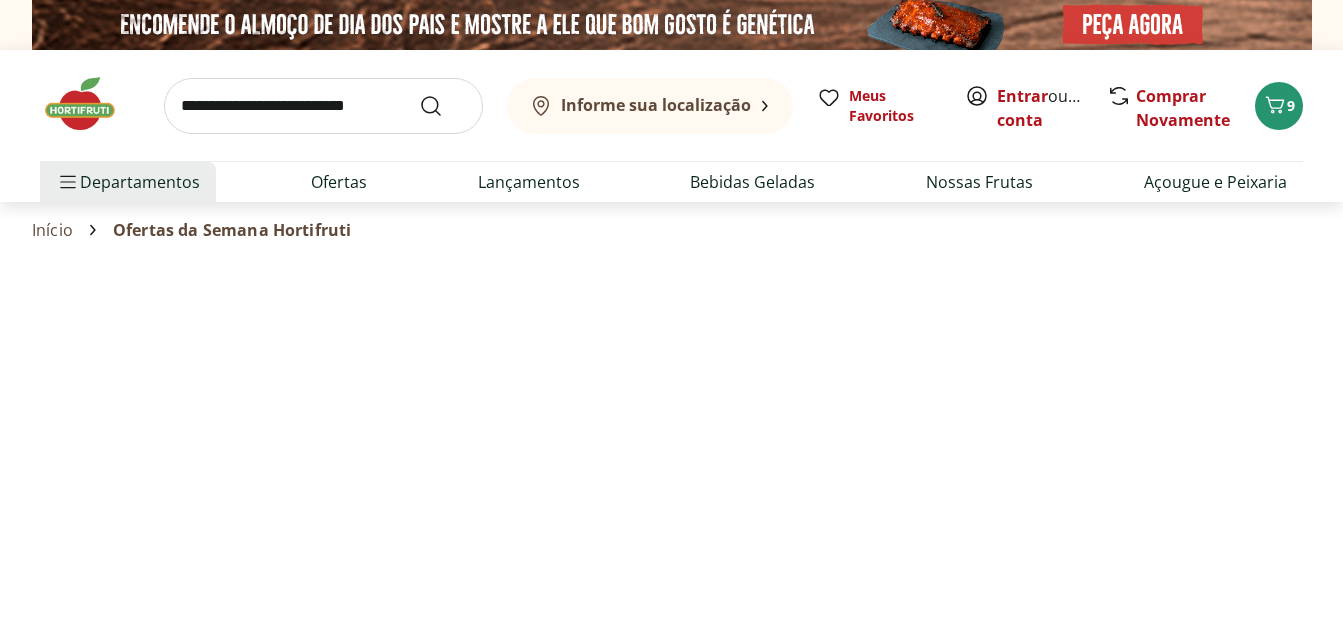 select on "**********" 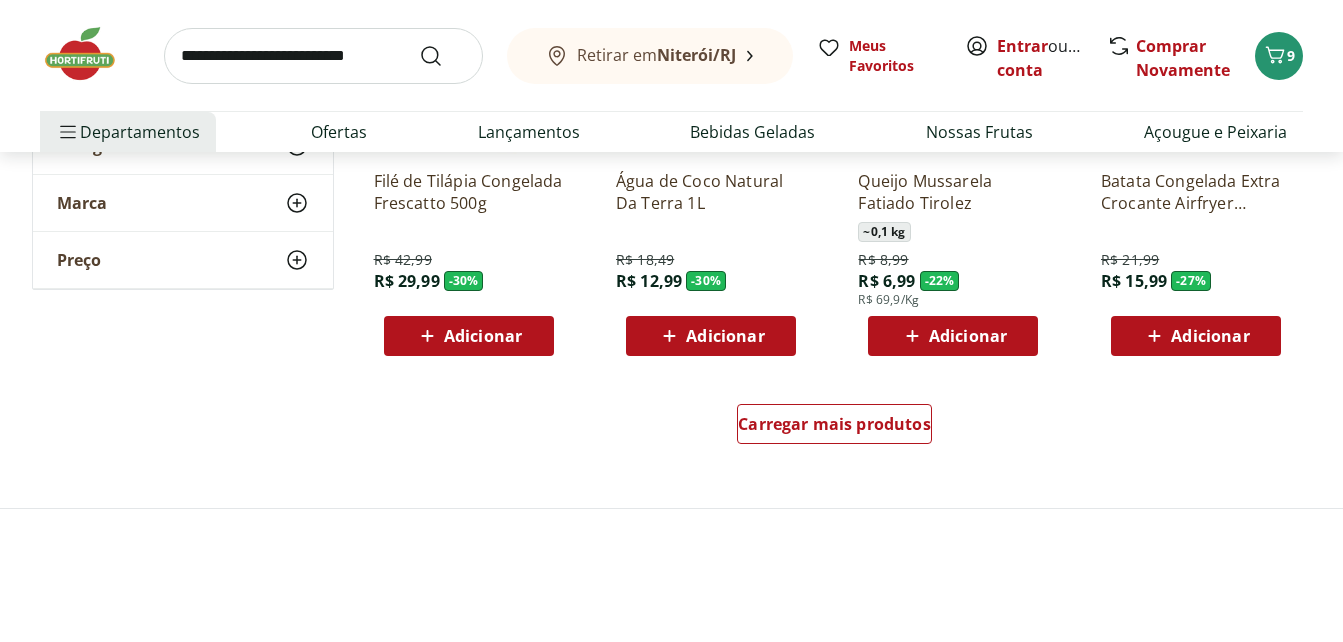 scroll, scrollTop: 1300, scrollLeft: 0, axis: vertical 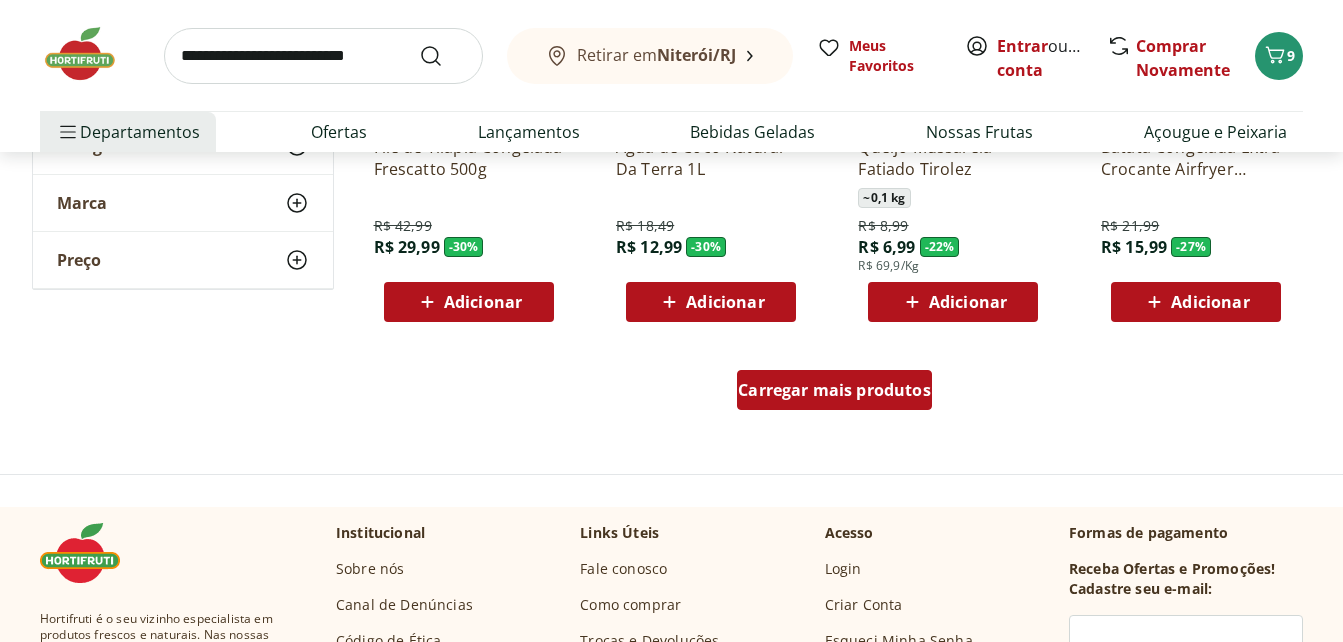 click on "Carregar mais produtos" at bounding box center (834, 390) 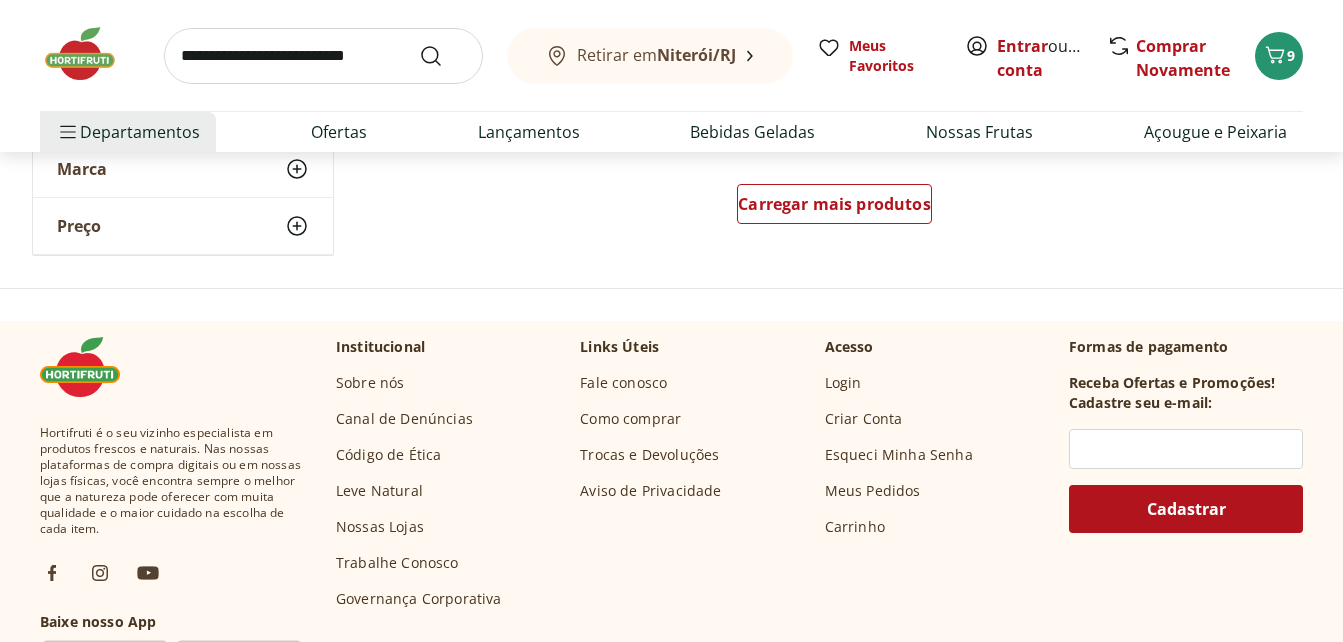 scroll, scrollTop: 2700, scrollLeft: 0, axis: vertical 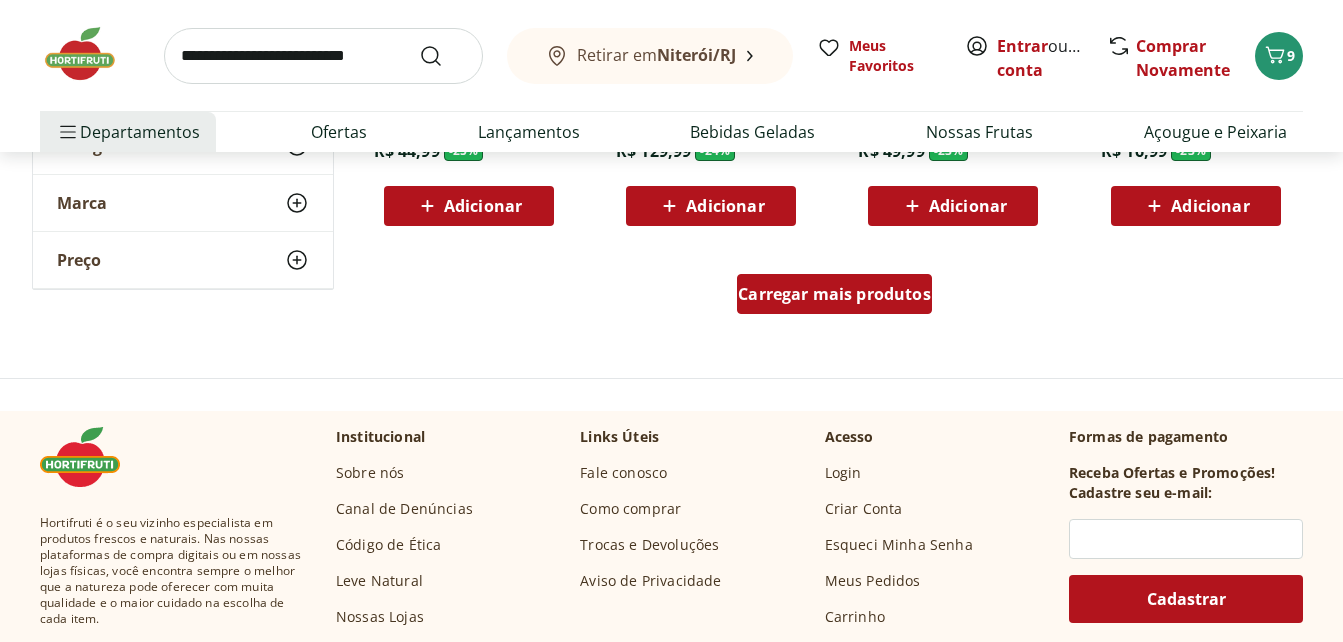 click on "Carregar mais produtos" at bounding box center [834, 294] 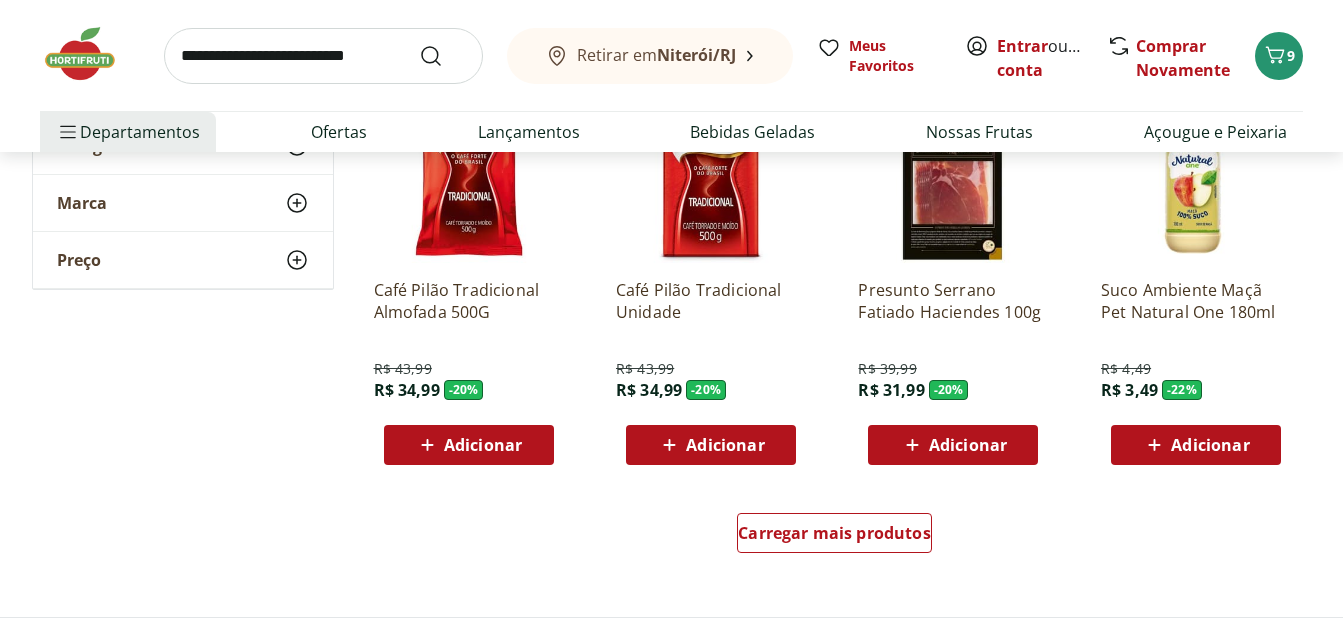 scroll, scrollTop: 3800, scrollLeft: 0, axis: vertical 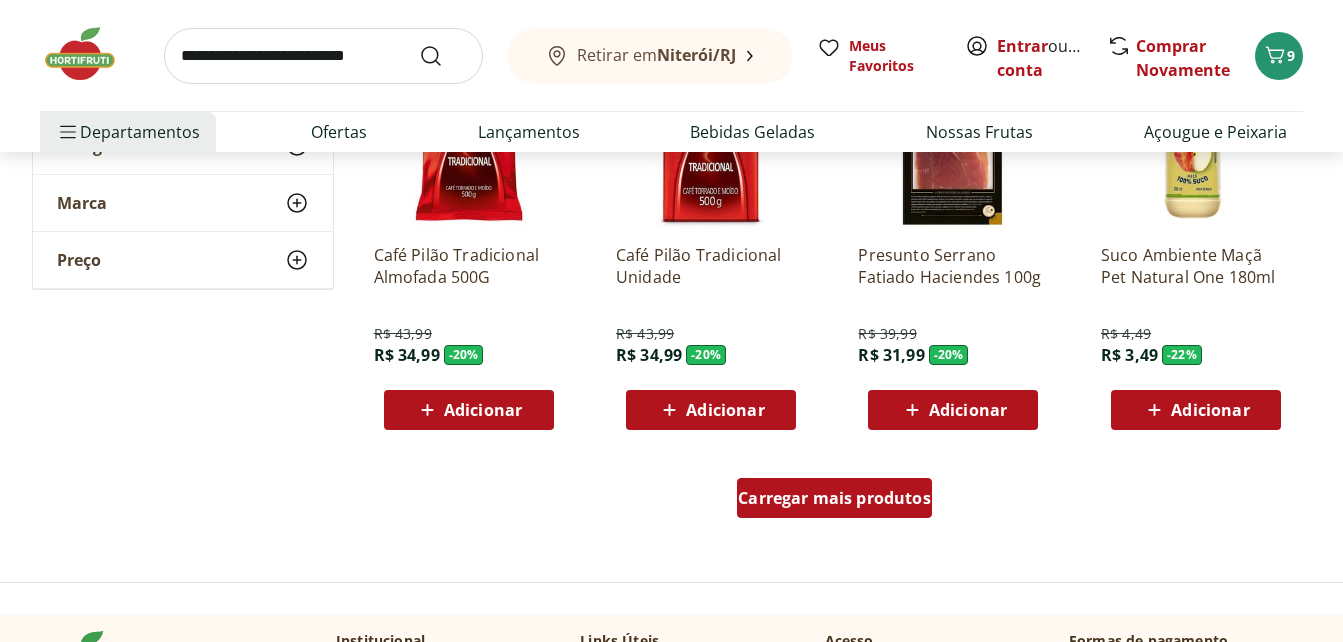 click on "Carregar mais produtos" at bounding box center [834, 498] 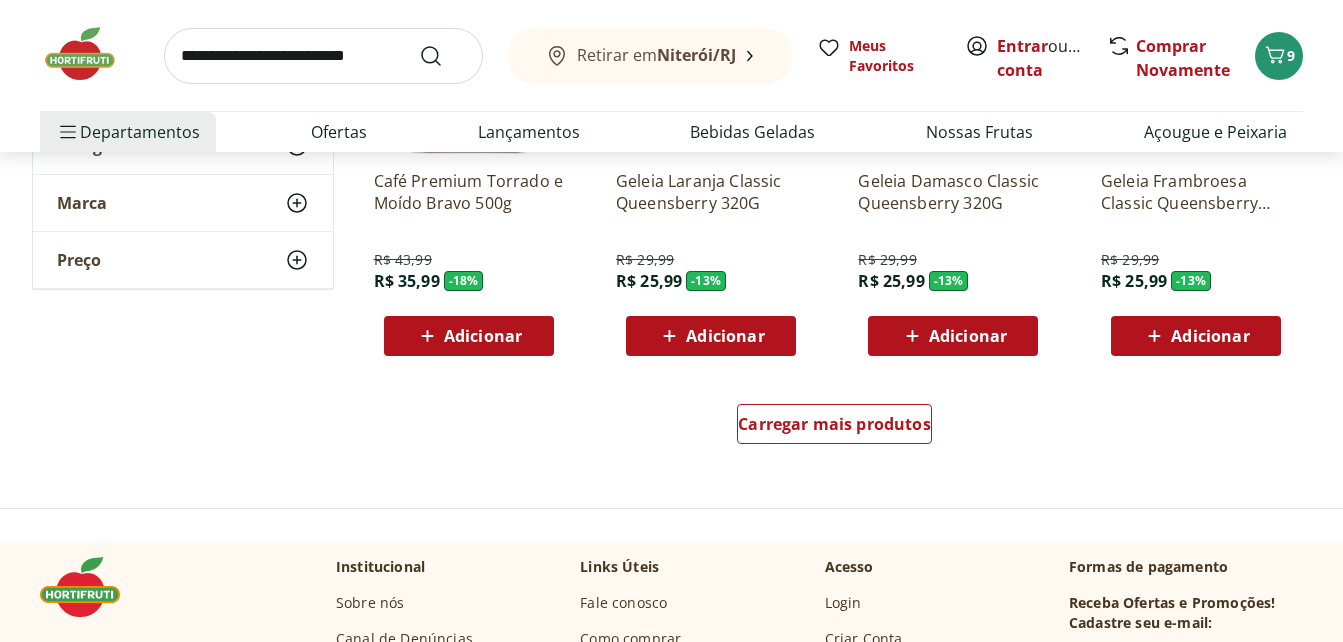 scroll, scrollTop: 5200, scrollLeft: 0, axis: vertical 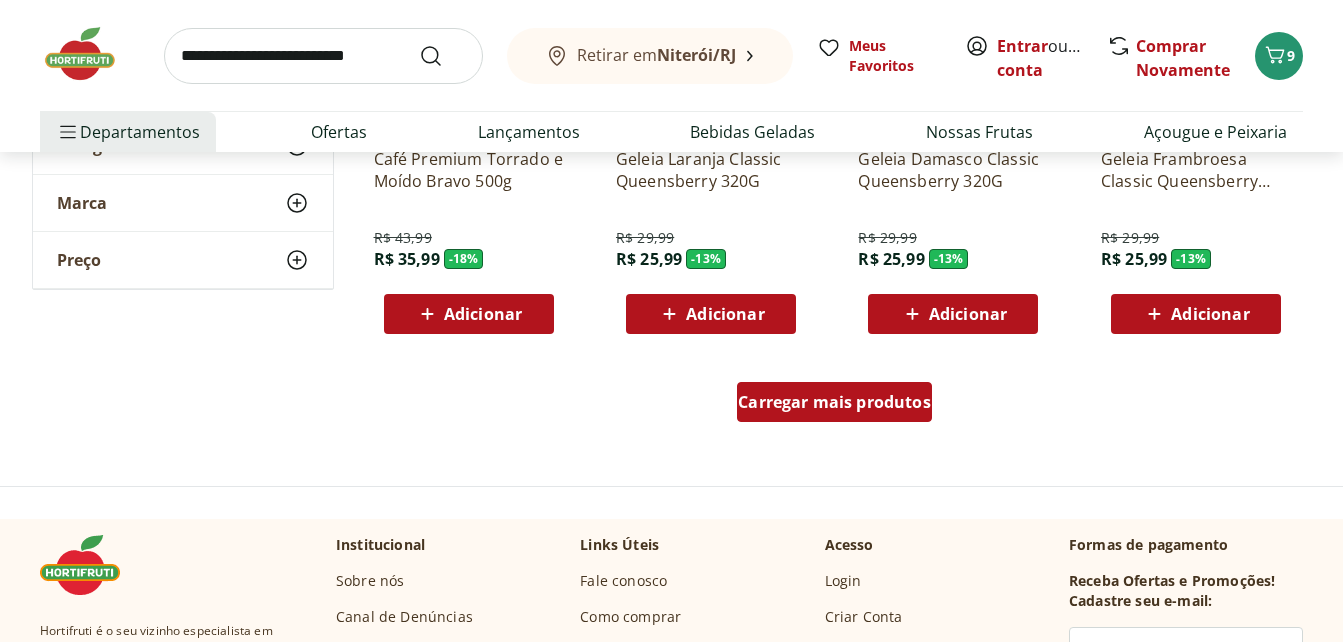 click on "Carregar mais produtos" at bounding box center (834, 402) 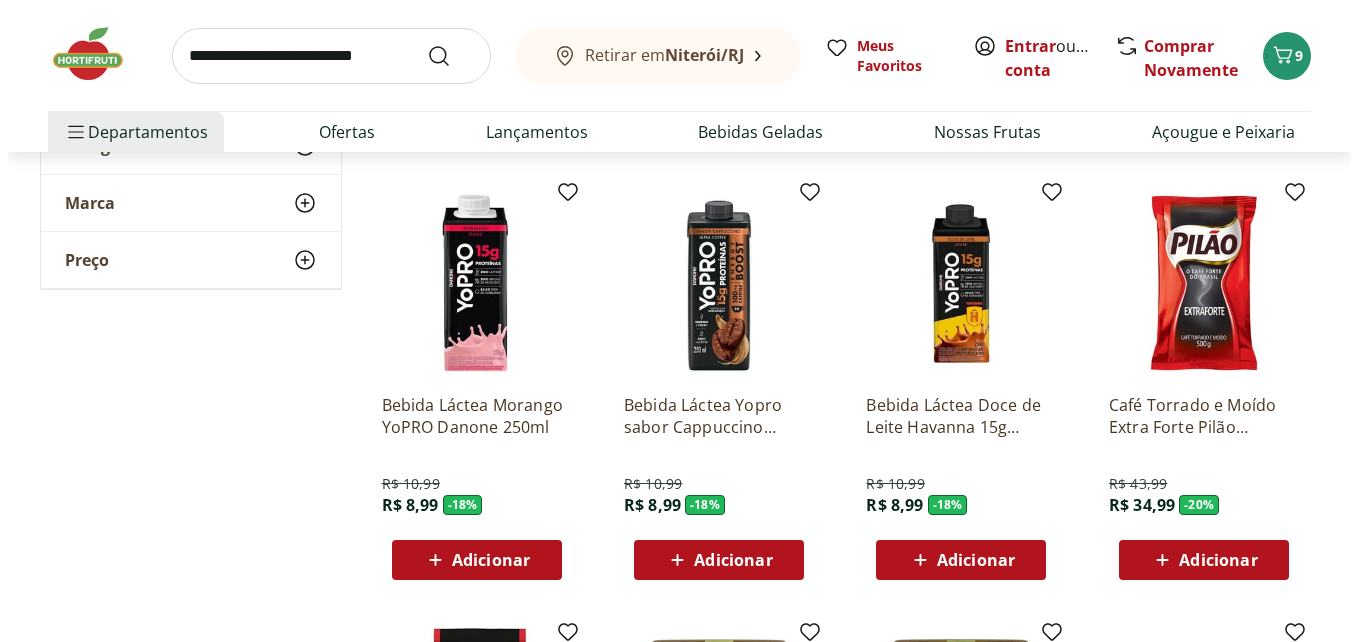 scroll, scrollTop: 4200, scrollLeft: 0, axis: vertical 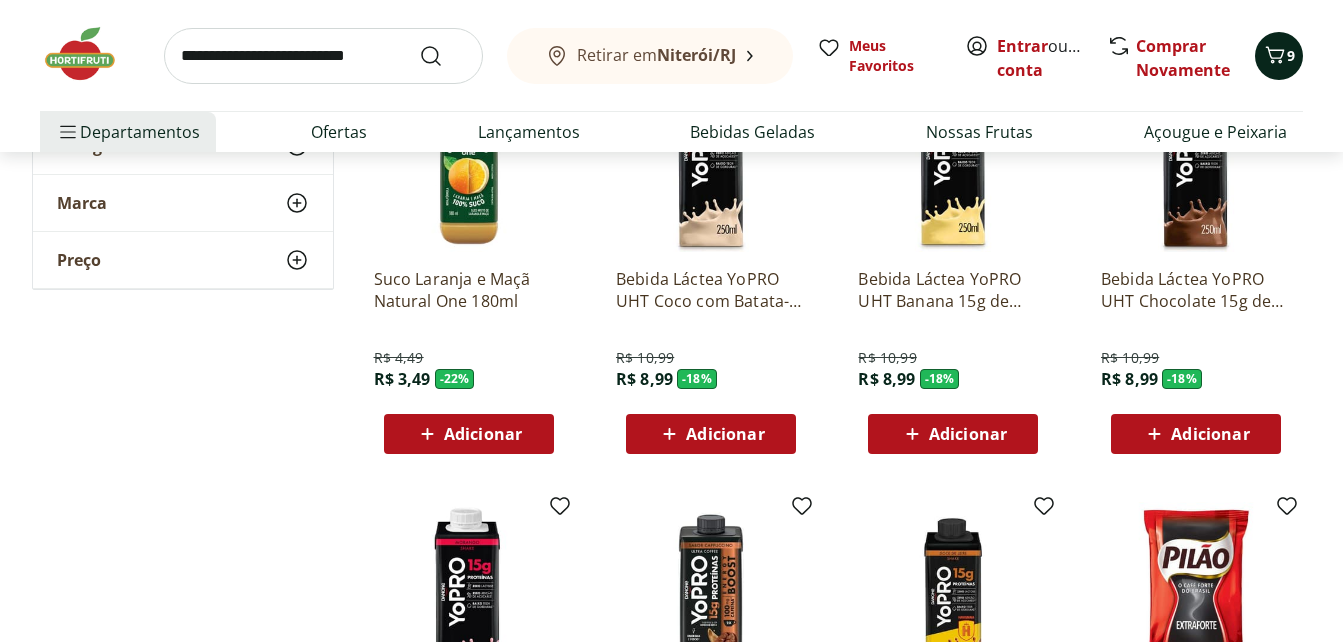 click on "9" at bounding box center [1291, 55] 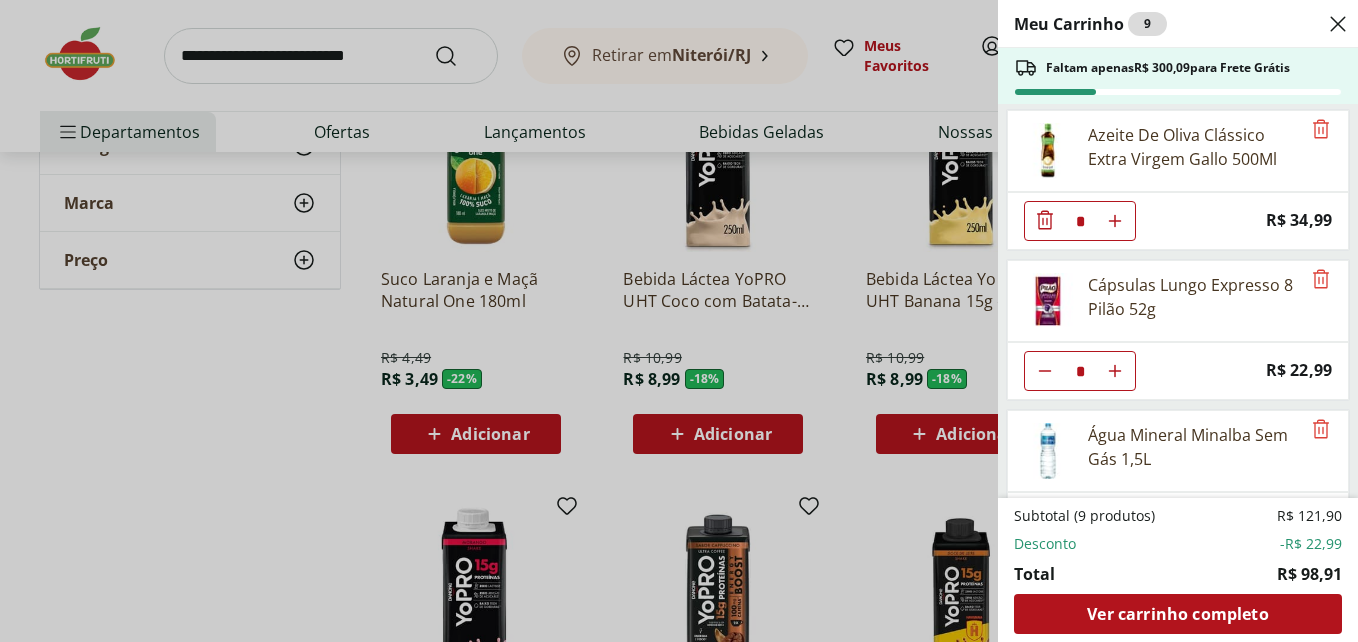 scroll, scrollTop: 0, scrollLeft: 0, axis: both 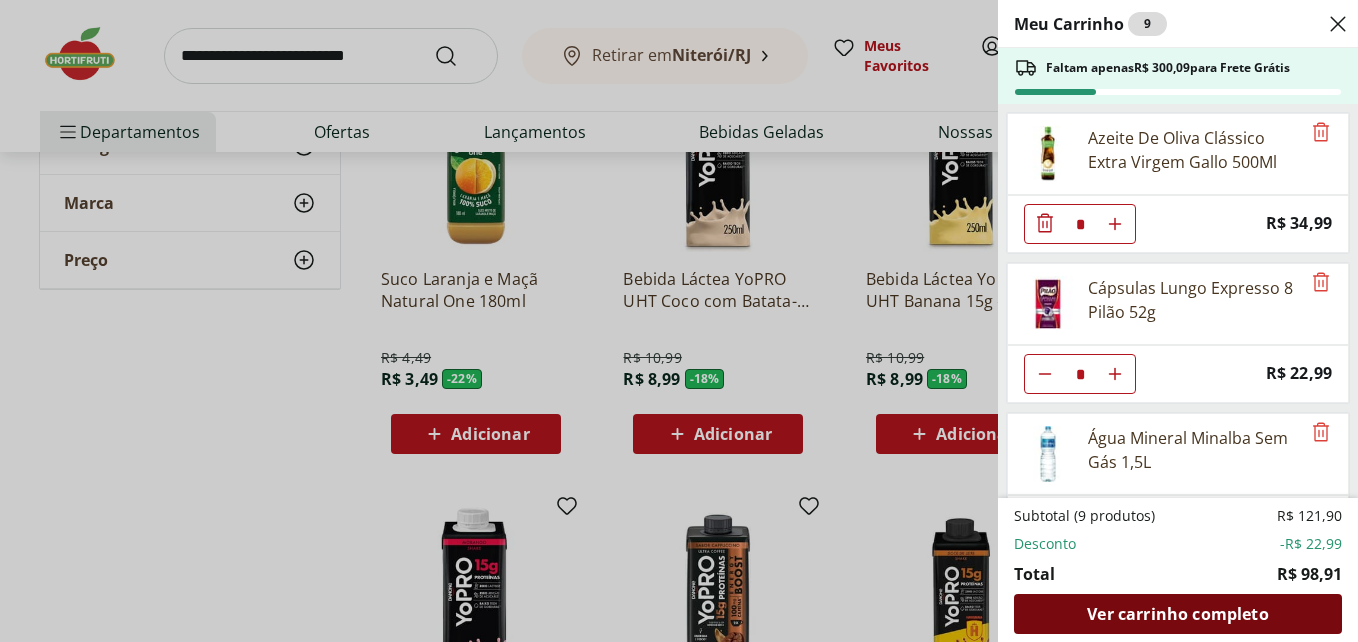 click on "Ver carrinho completo" at bounding box center [1177, 614] 